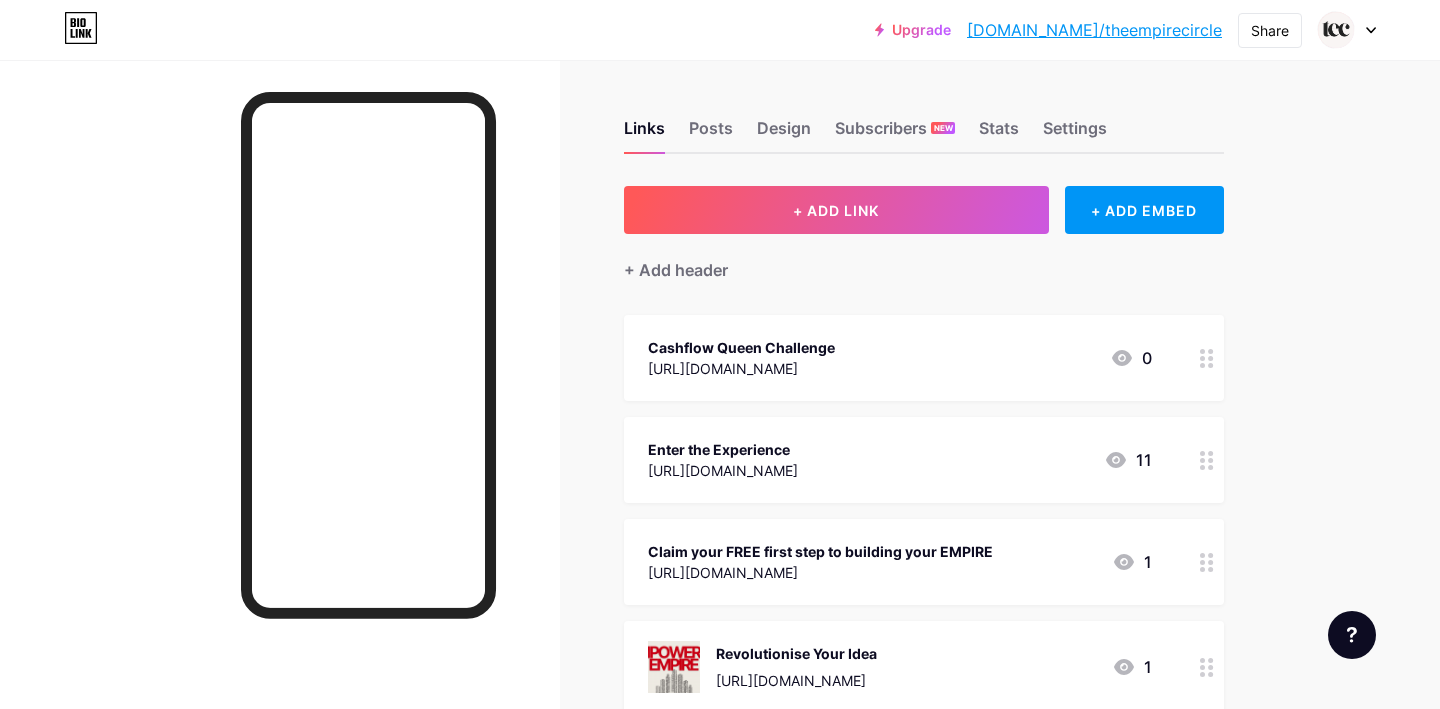 scroll, scrollTop: 0, scrollLeft: 0, axis: both 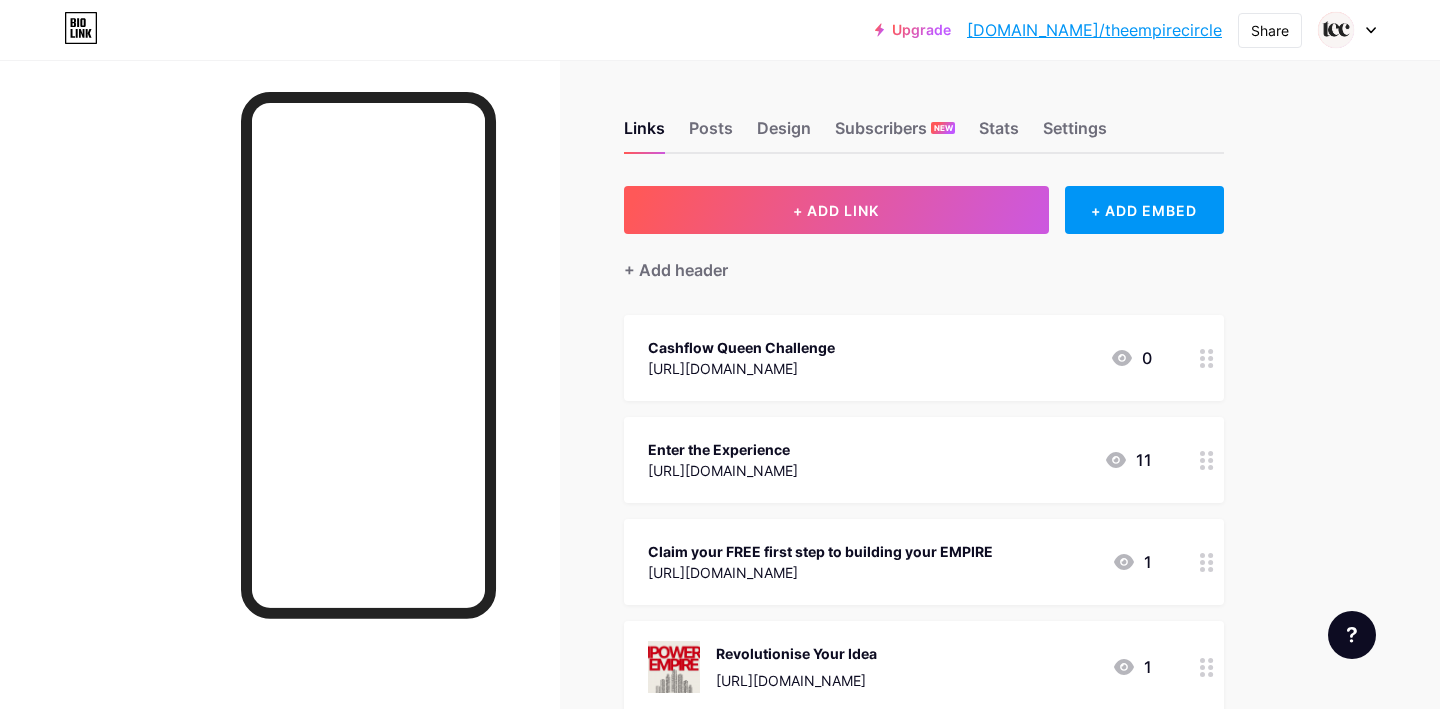 click on "[URL][DOMAIN_NAME]" at bounding box center [723, 470] 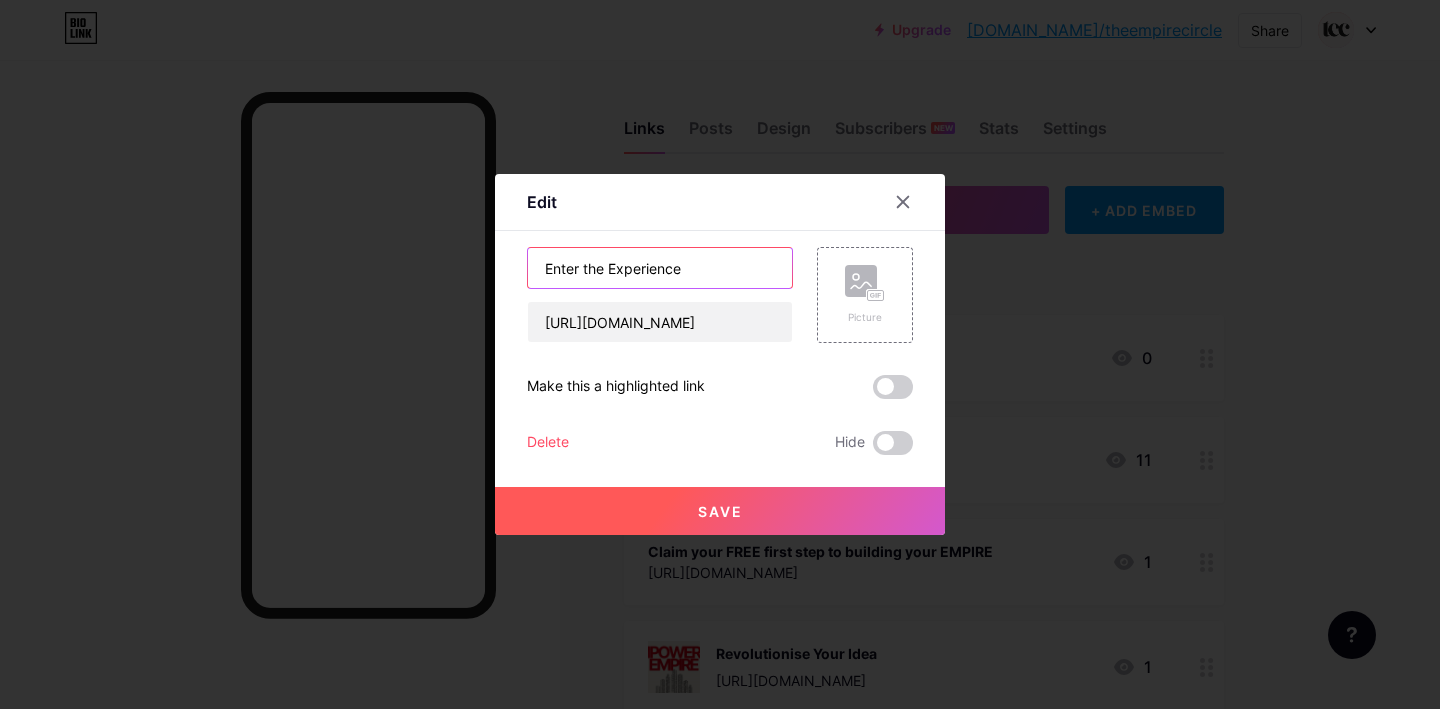 drag, startPoint x: 709, startPoint y: 264, endPoint x: 526, endPoint y: 253, distance: 183.3303 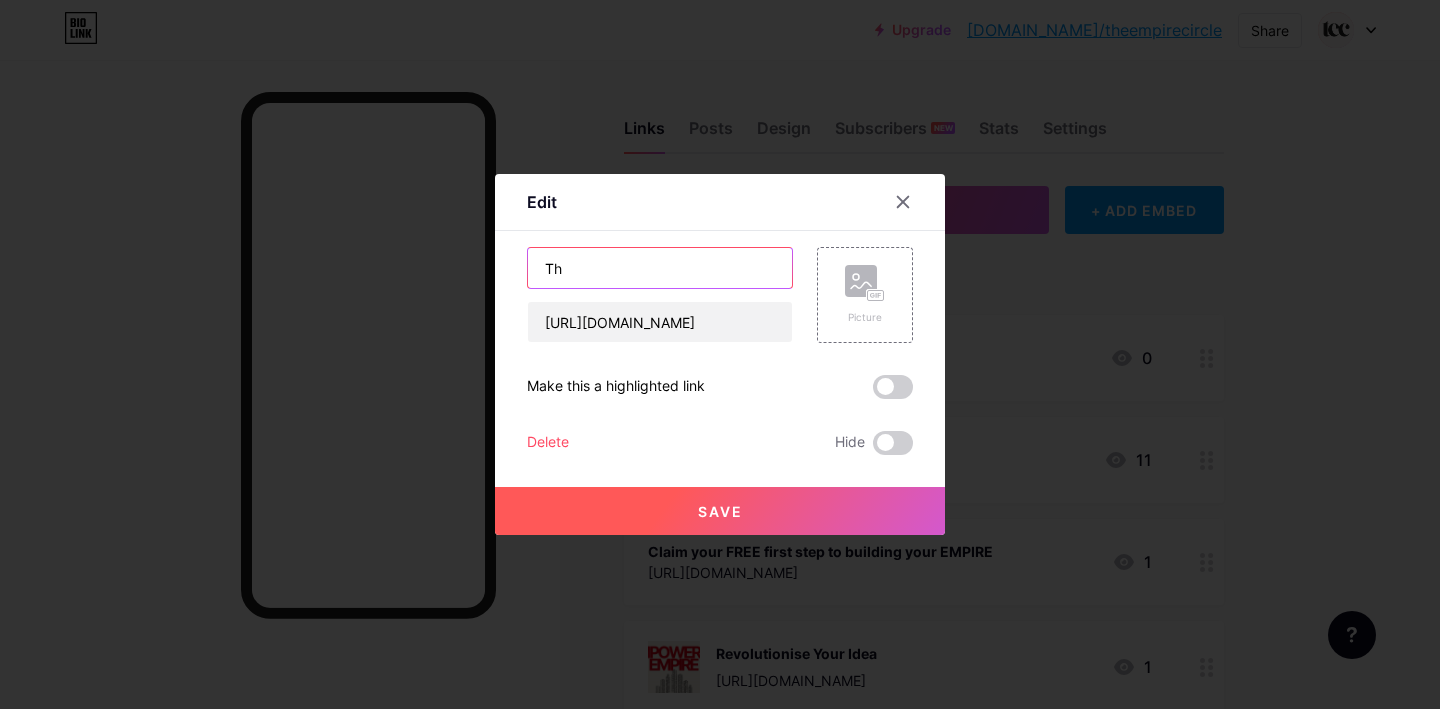 type on "T" 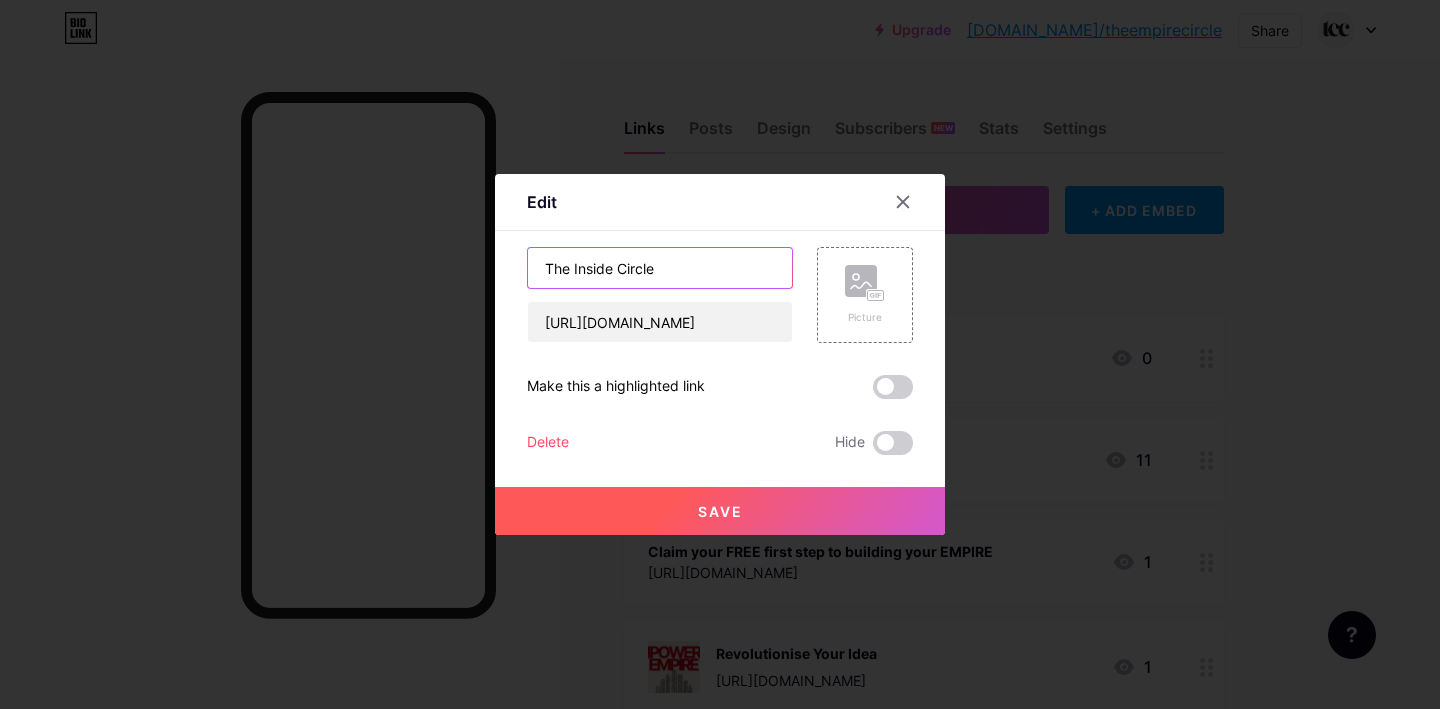 type on "The Inside Circle" 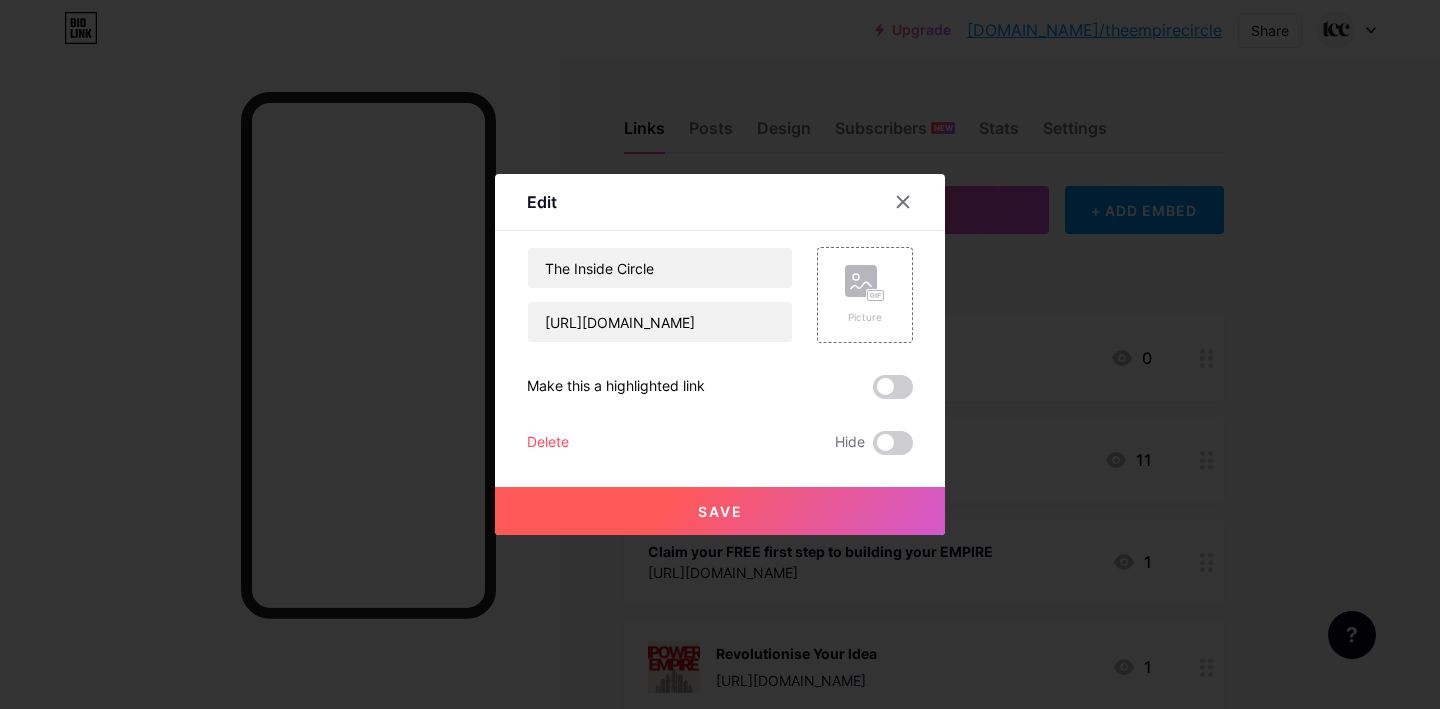 click on "Save" at bounding box center [720, 511] 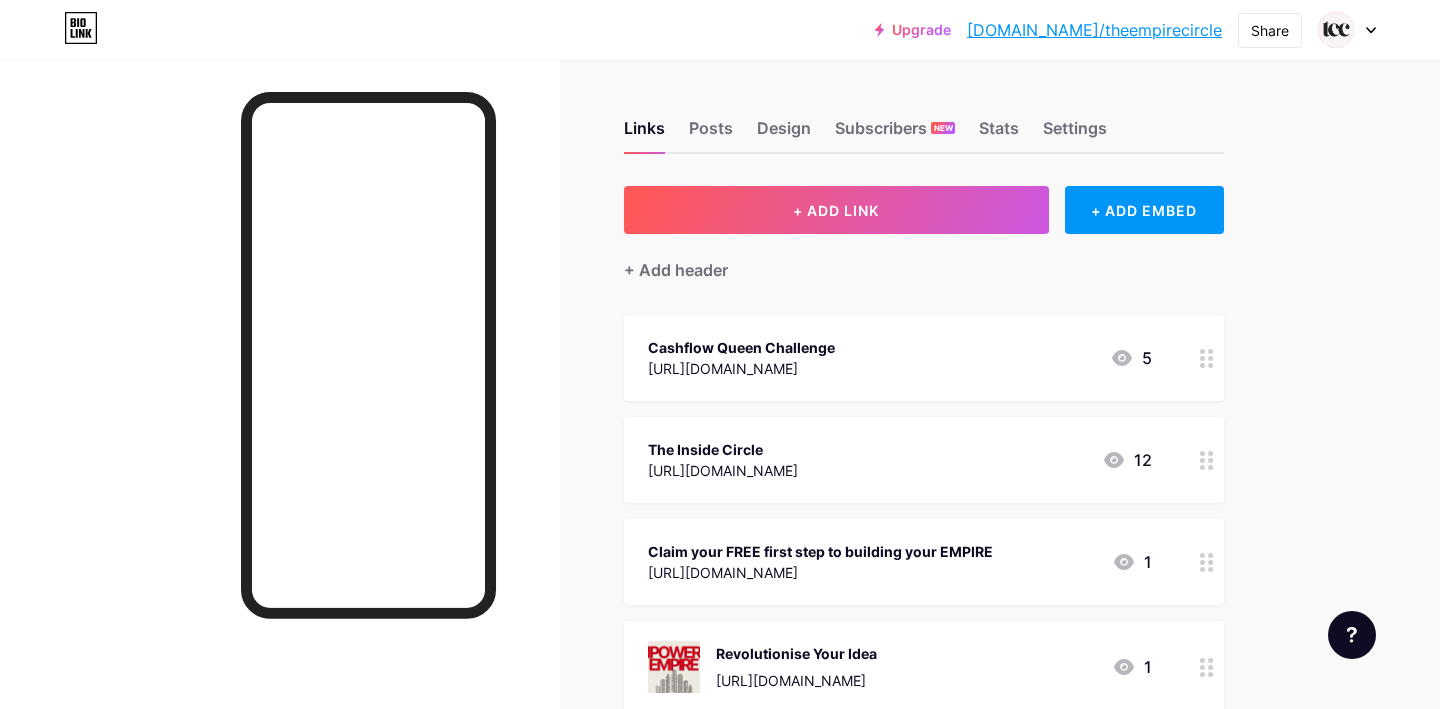 click on "Cashflow Queen Challenge
[URL][DOMAIN_NAME]" at bounding box center [741, 358] 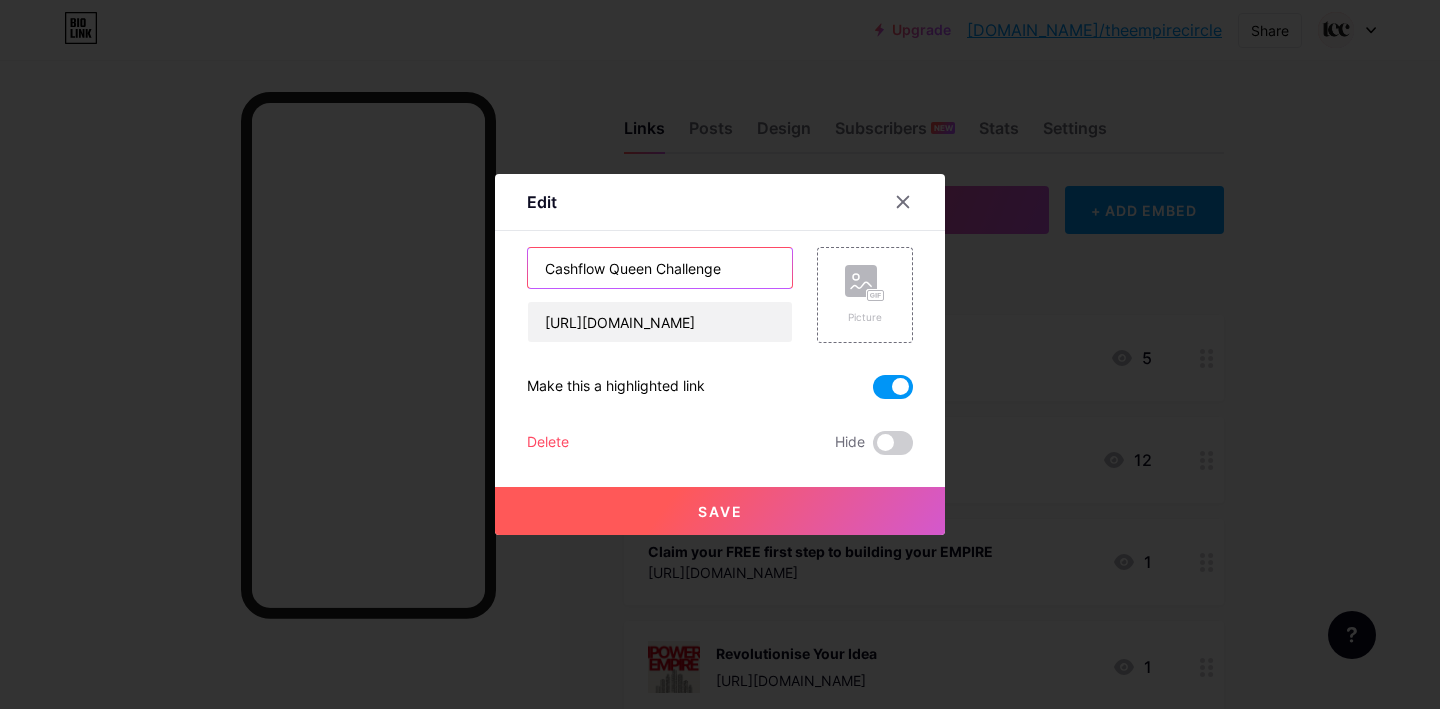 click on "Cashflow Queen Challenge" at bounding box center [660, 268] 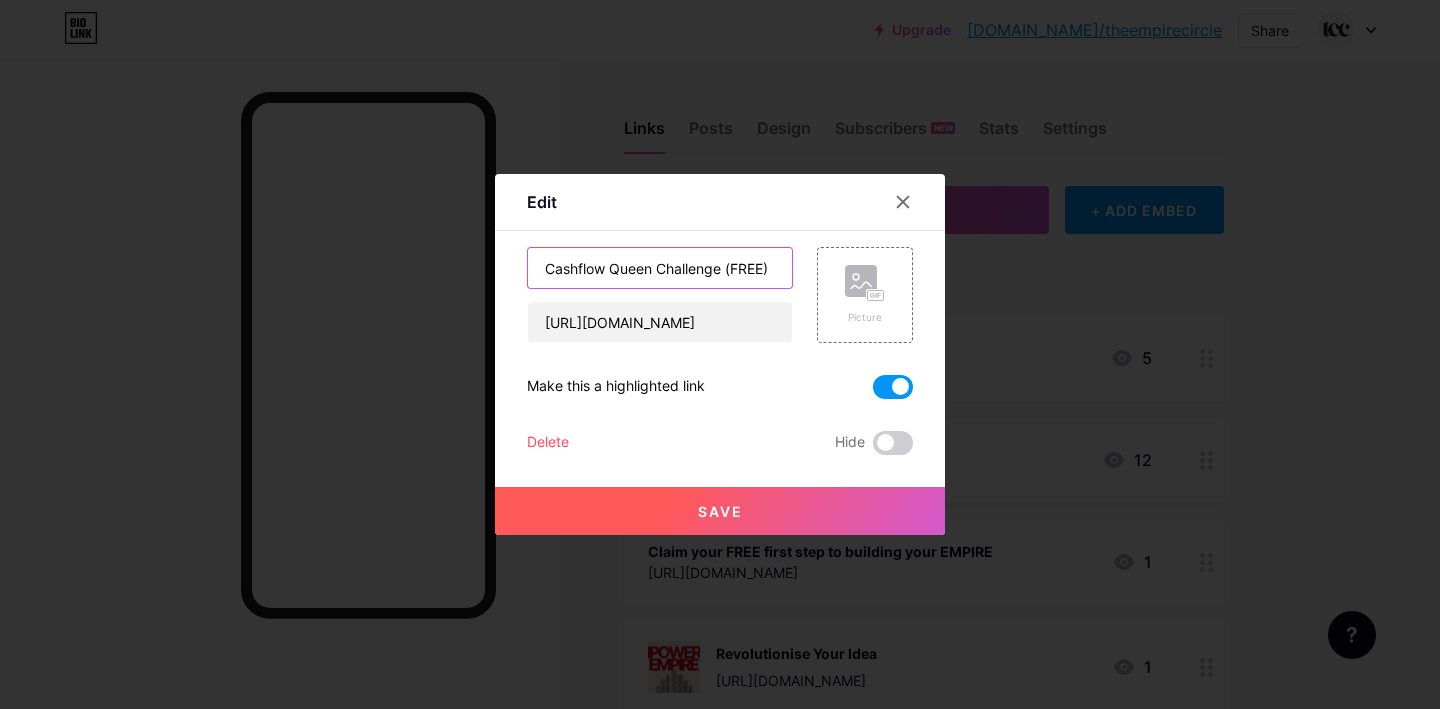 type on "Cashflow Queen Challenge (FREE)" 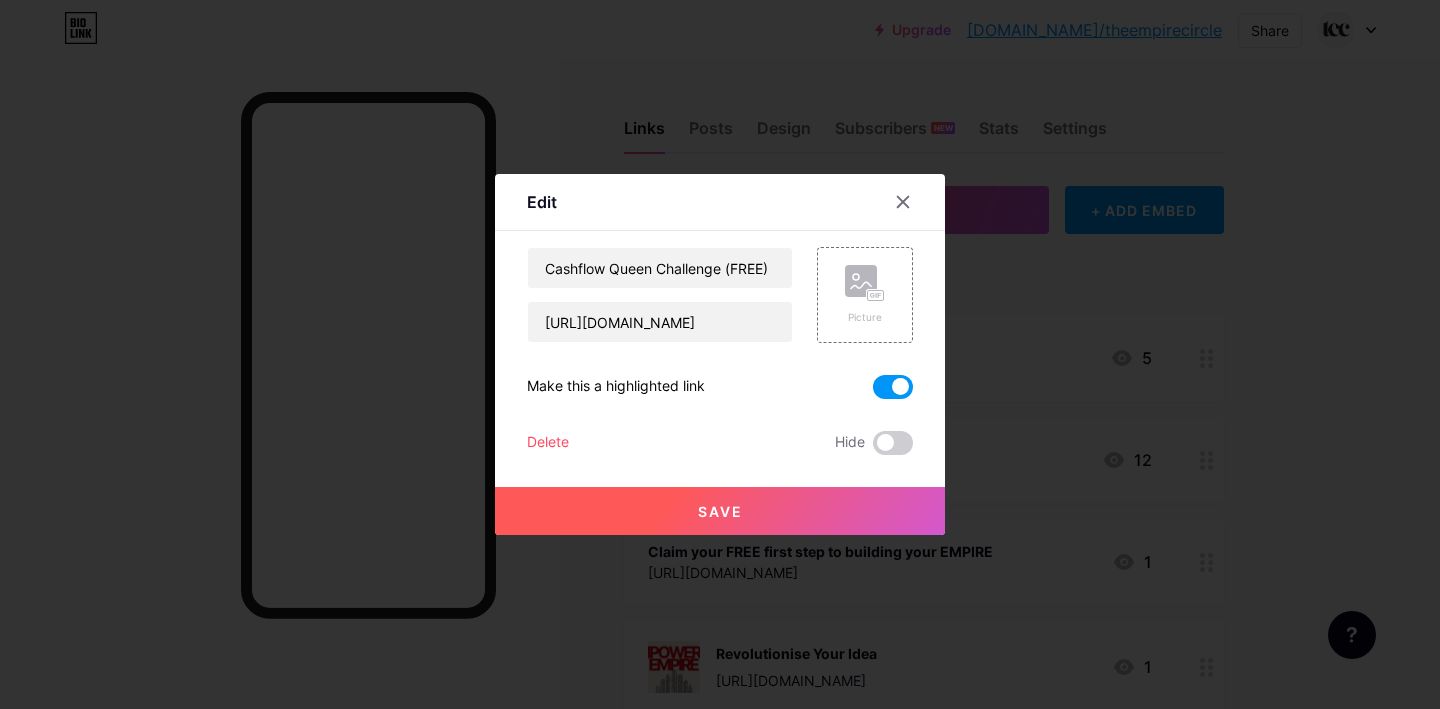 click on "Save" at bounding box center [720, 511] 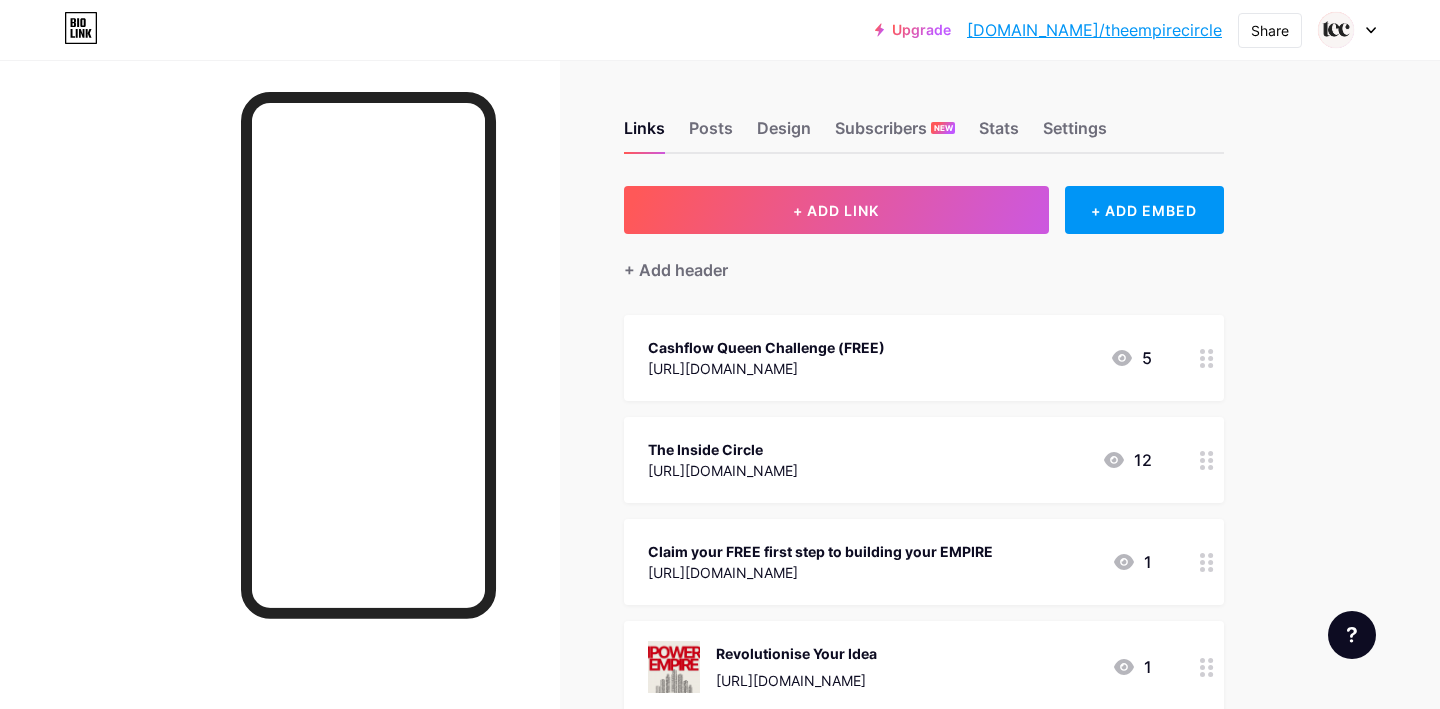type 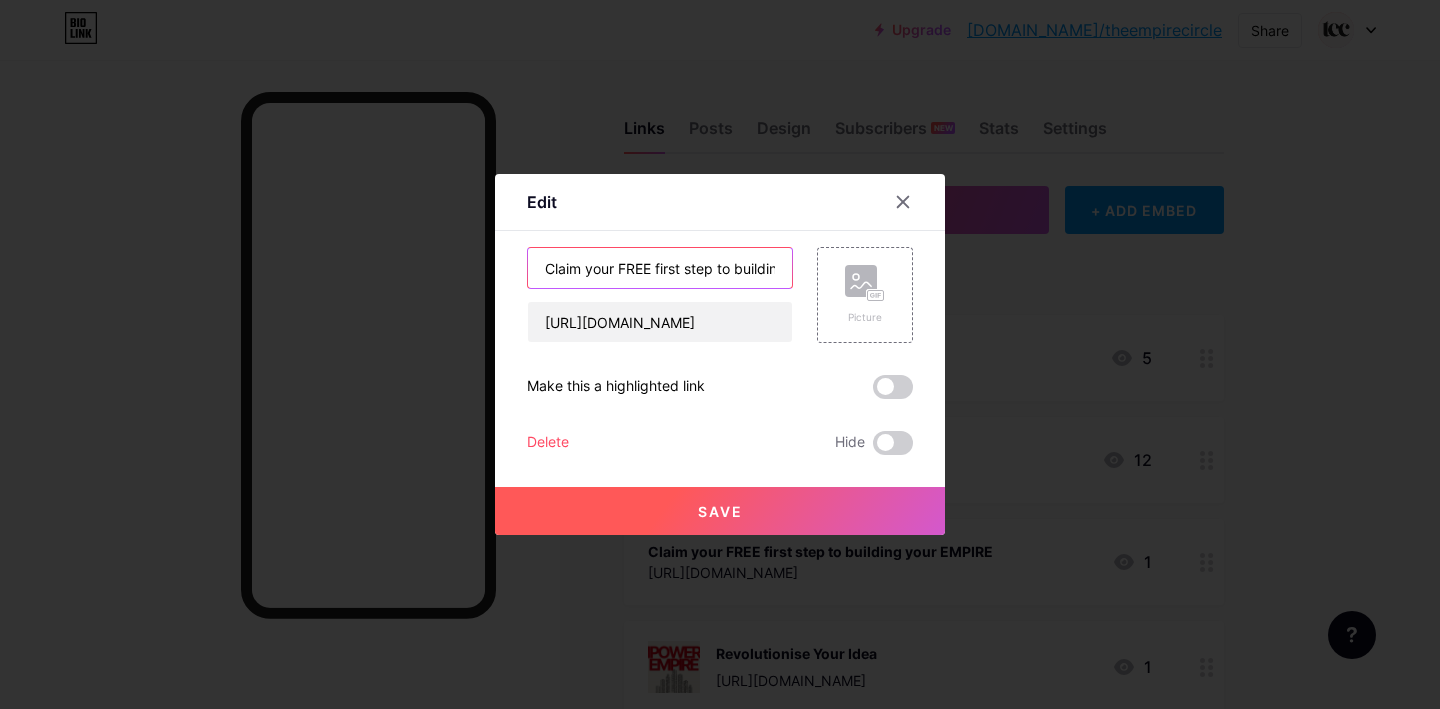 click on "Claim your FREE first step to building your EMPIRE" at bounding box center [660, 268] 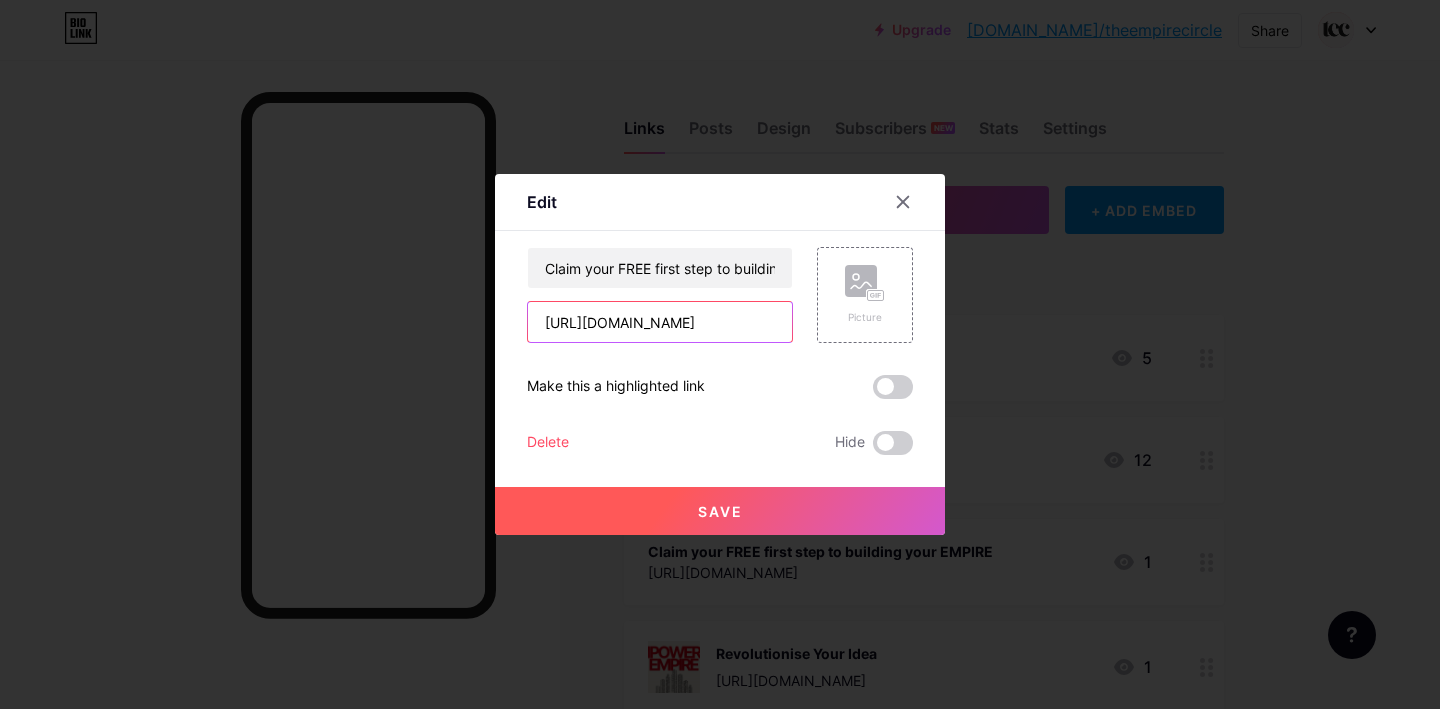 click on "[URL][DOMAIN_NAME]" at bounding box center (660, 322) 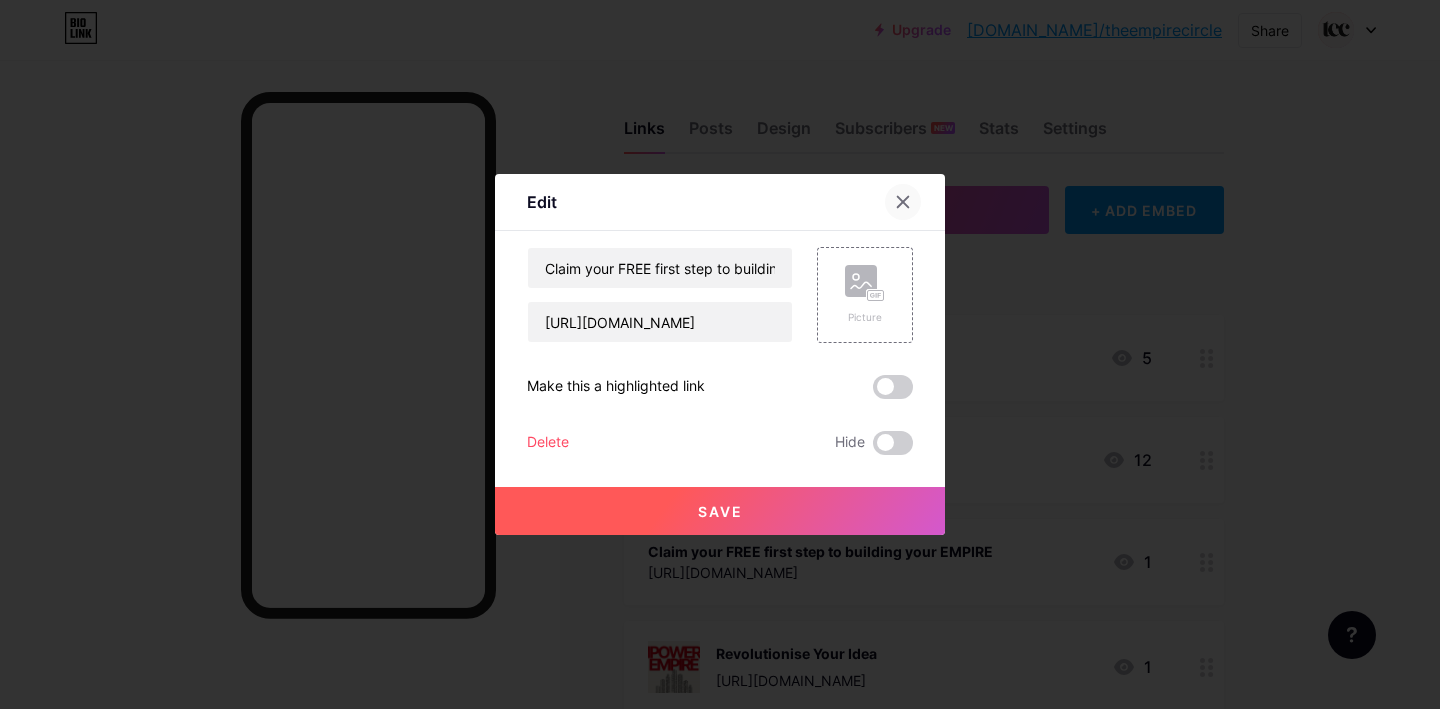 click at bounding box center [903, 202] 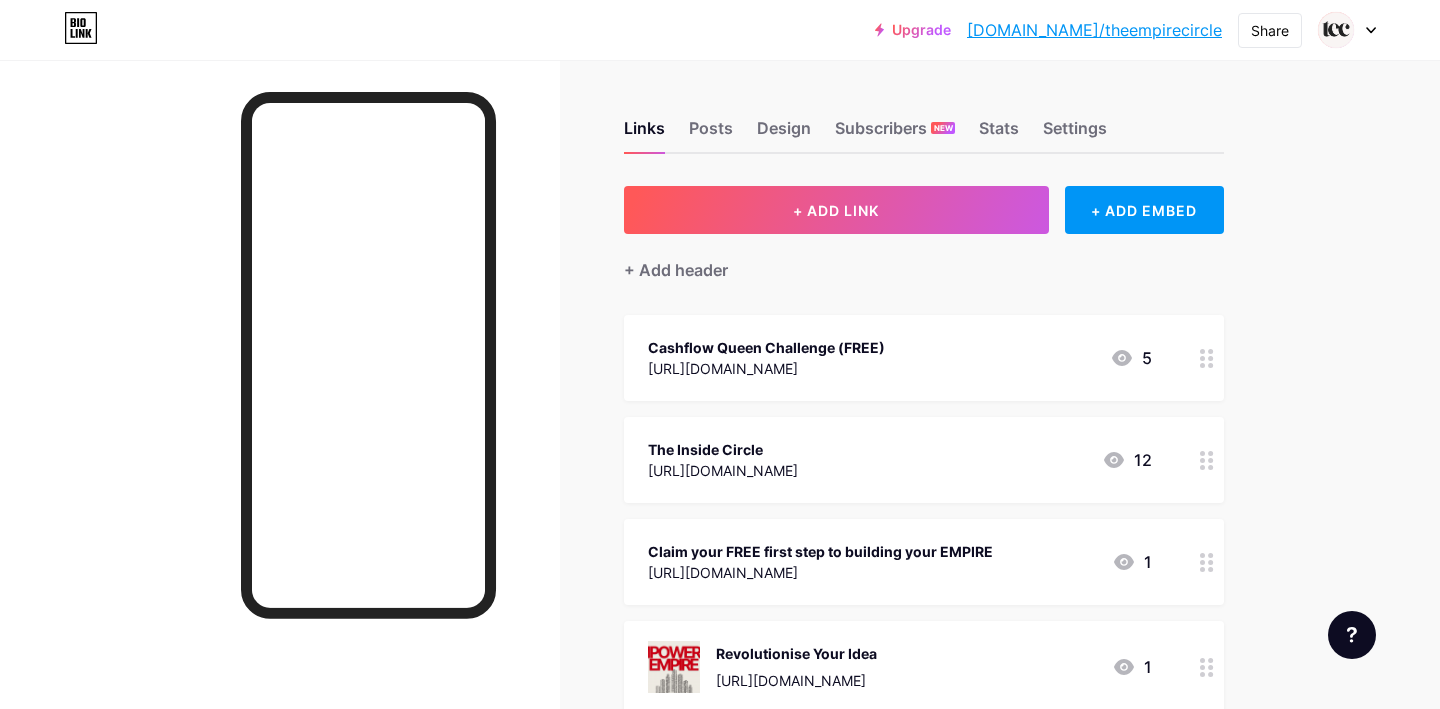 click on "[URL][DOMAIN_NAME]" at bounding box center (723, 470) 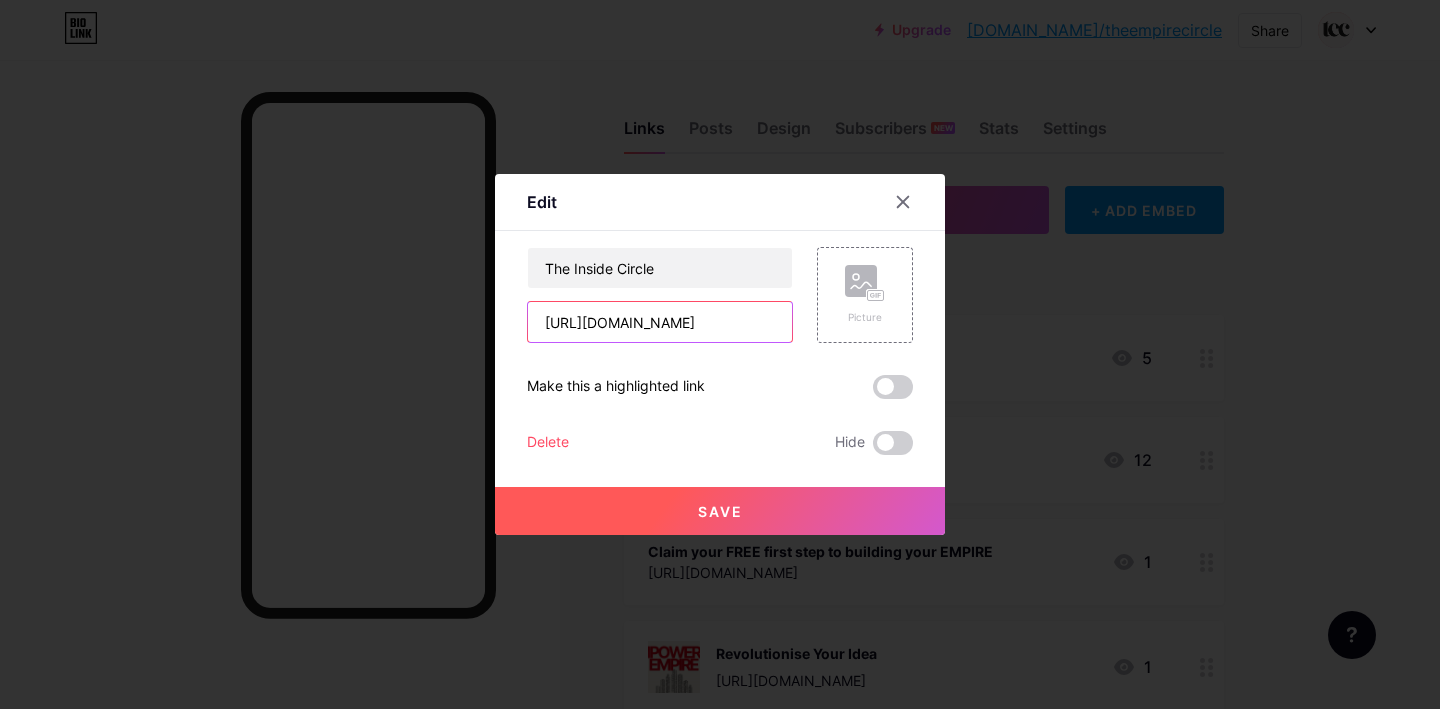 click on "[URL][DOMAIN_NAME]" at bounding box center (660, 322) 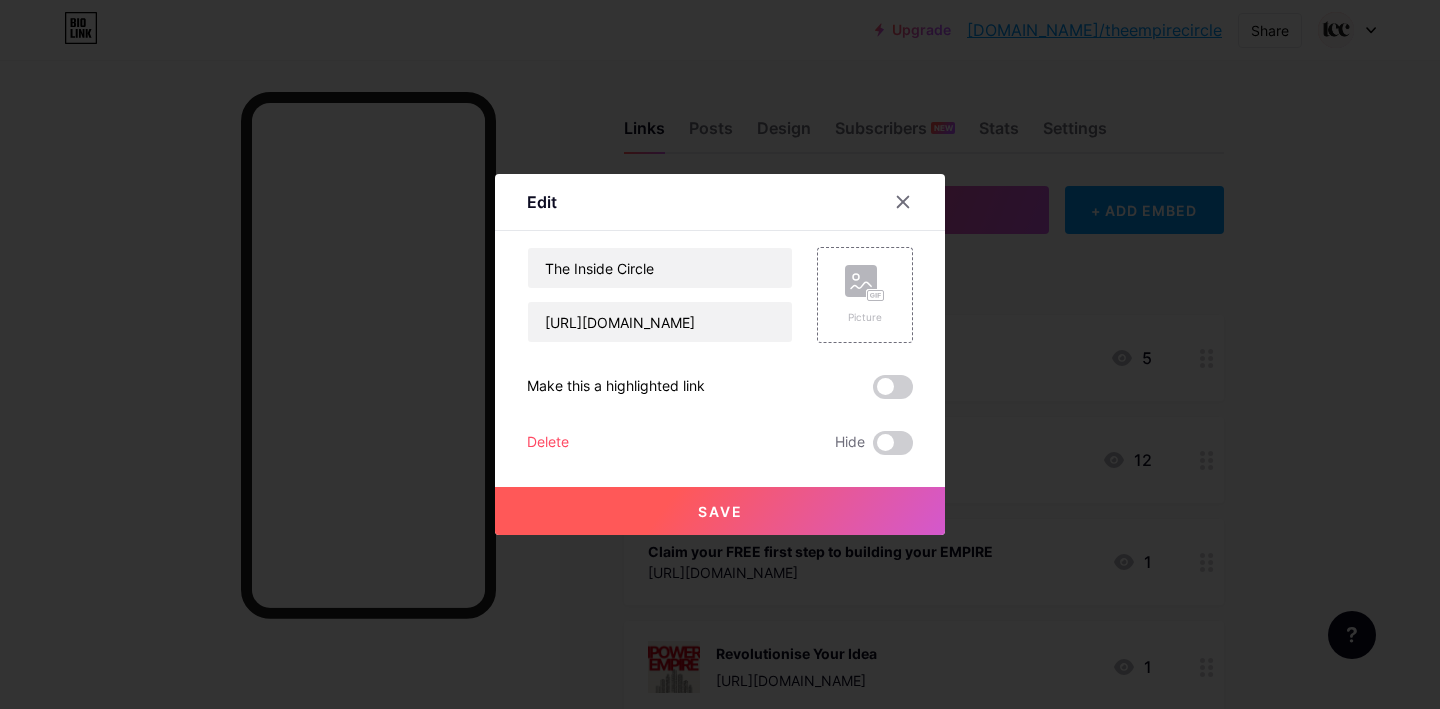 scroll, scrollTop: 0, scrollLeft: 0, axis: both 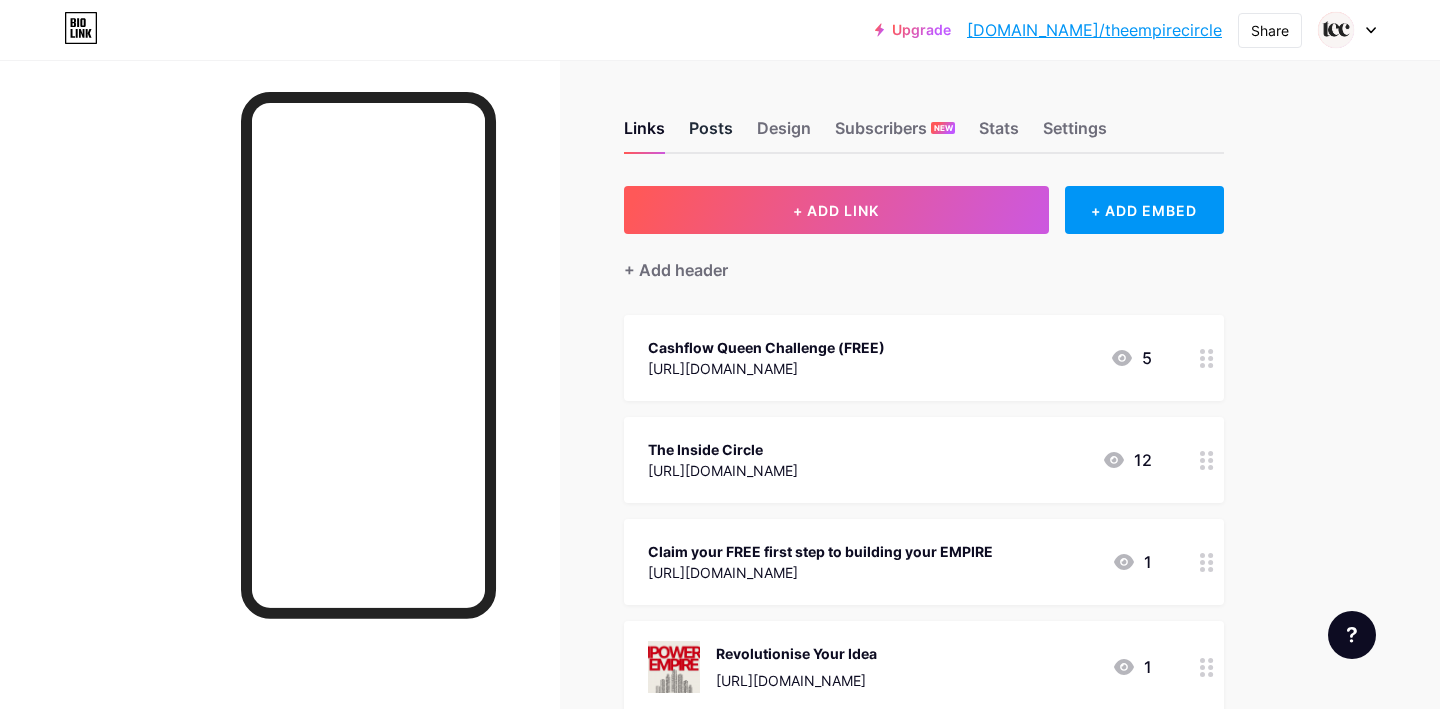click on "Posts" at bounding box center (711, 134) 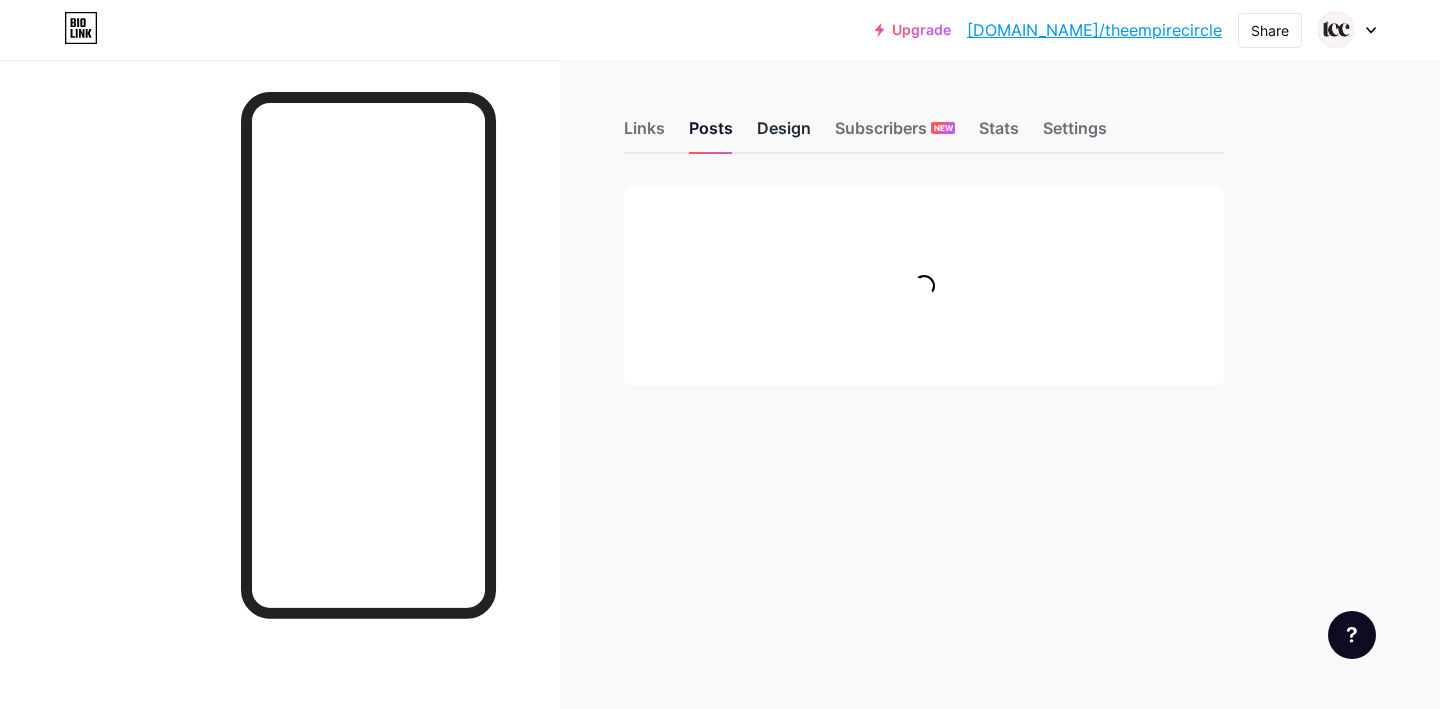 click on "Design" at bounding box center (784, 134) 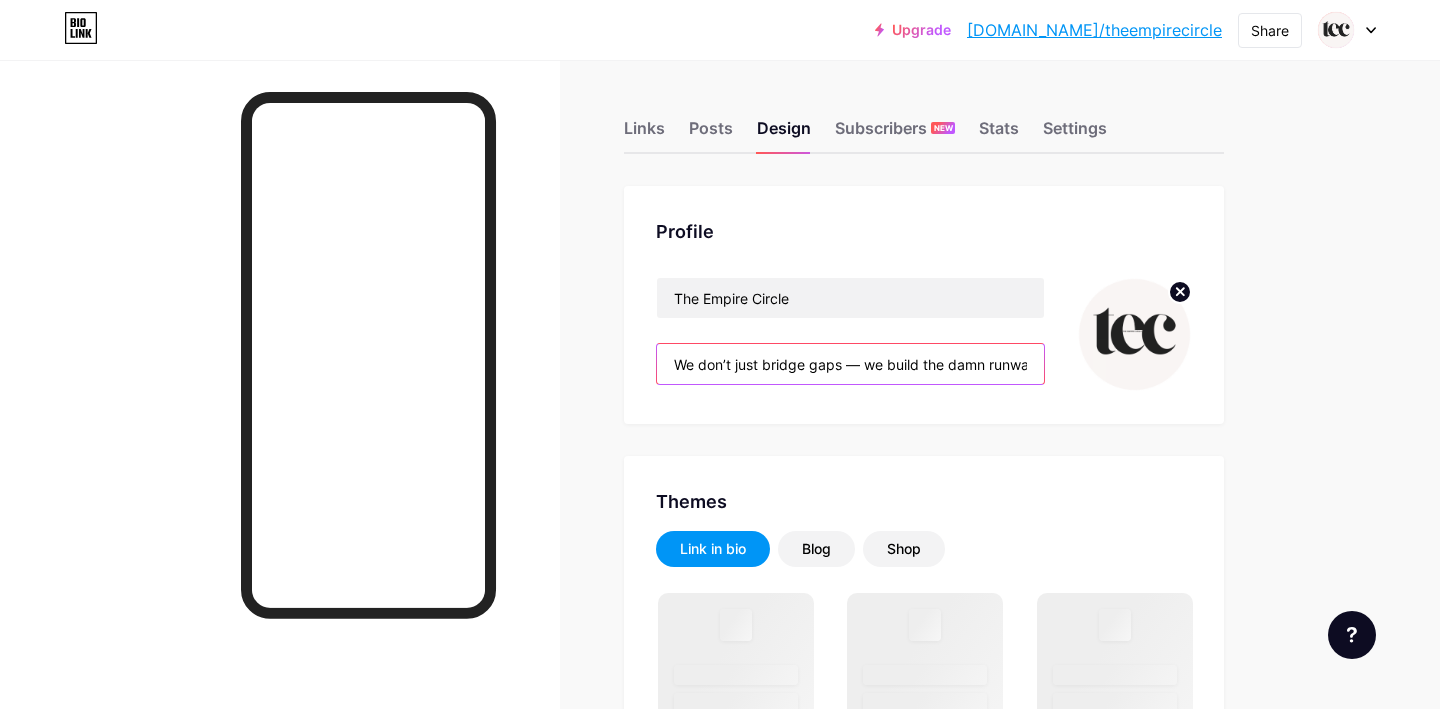 click on "We don’t just bridge gaps — we build the damn runway." at bounding box center (850, 364) 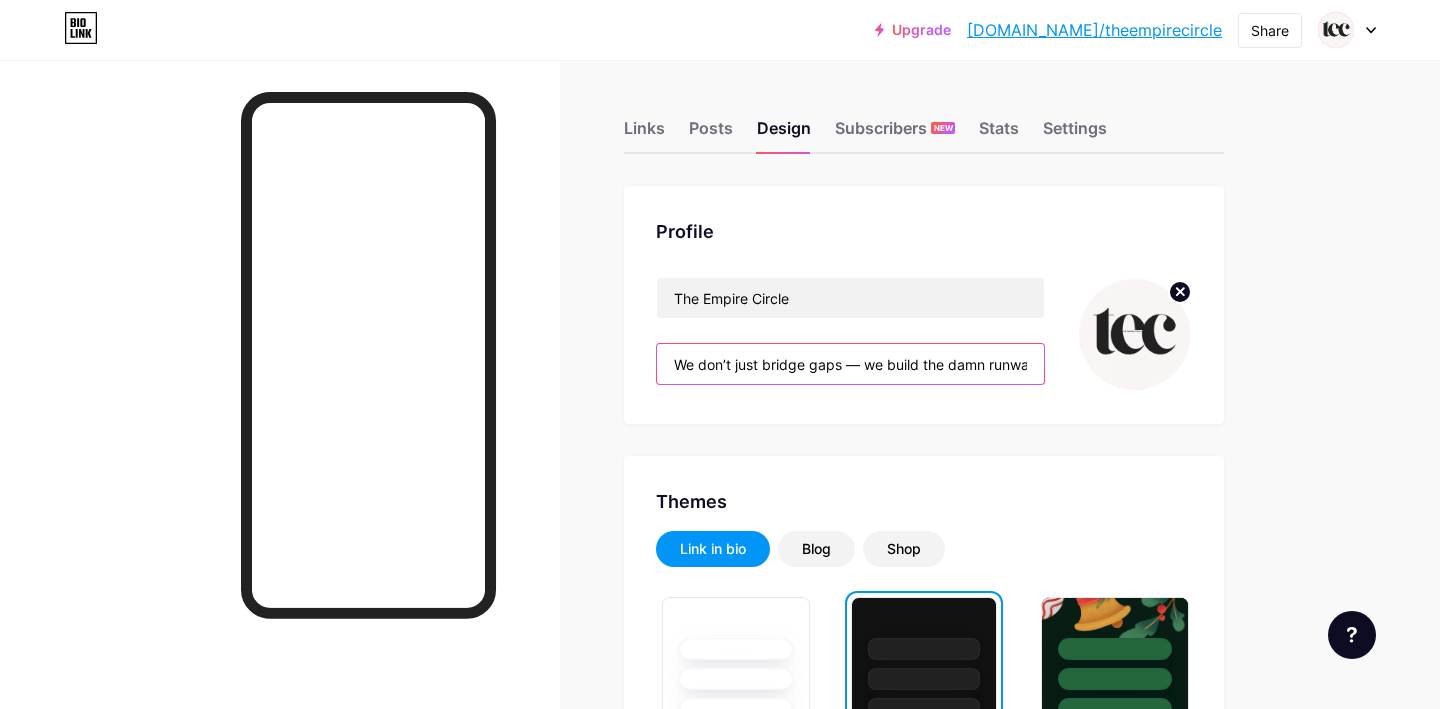 click on "We don’t just bridge gaps — we build the damn runway." at bounding box center [850, 364] 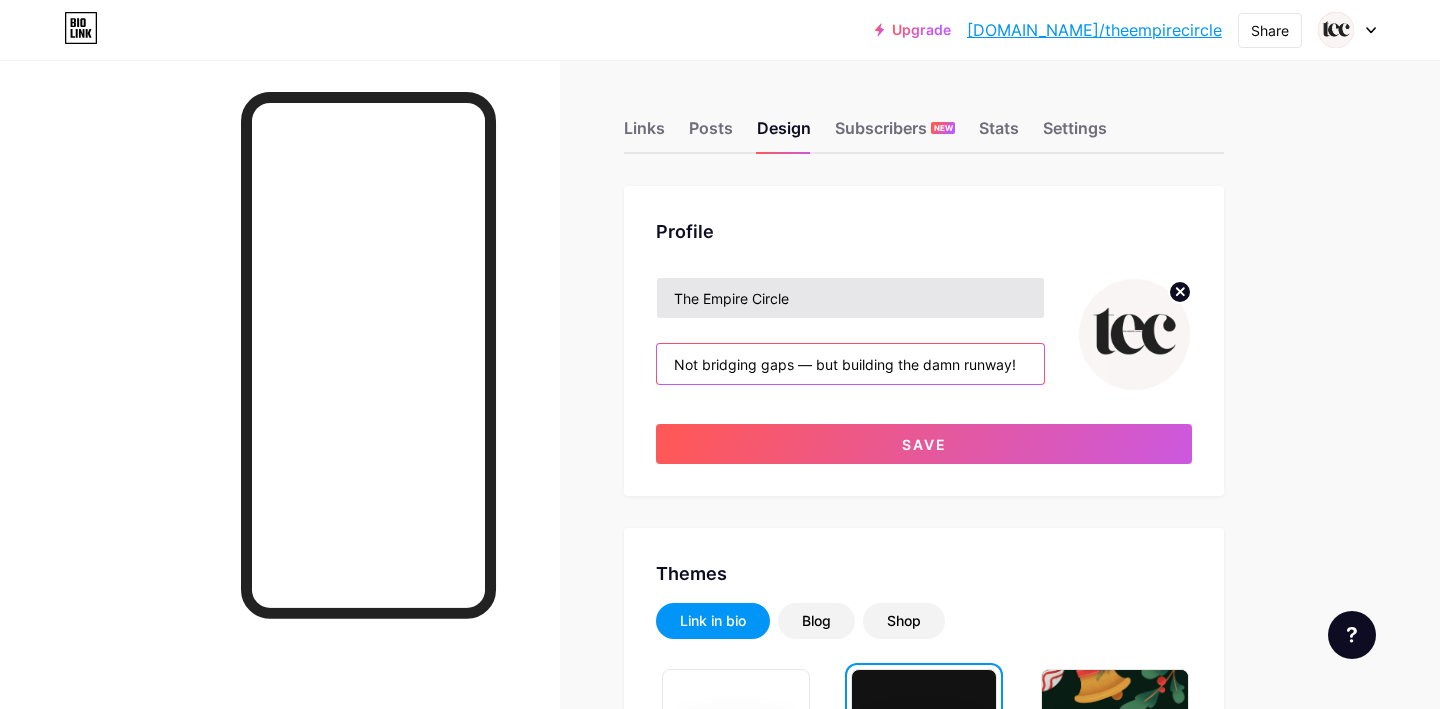 type on "Not bridging gaps — but building the damn runway!" 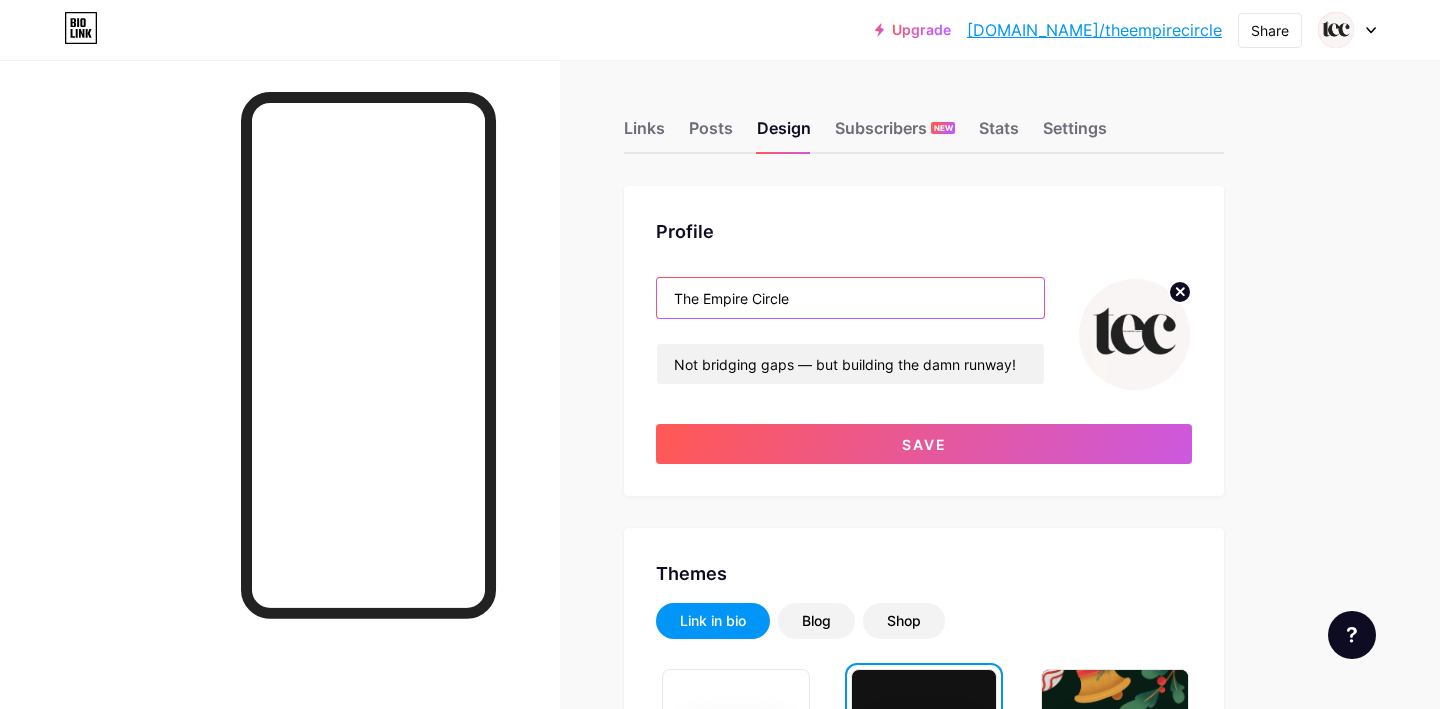 click on "The Empire Circle" at bounding box center [850, 298] 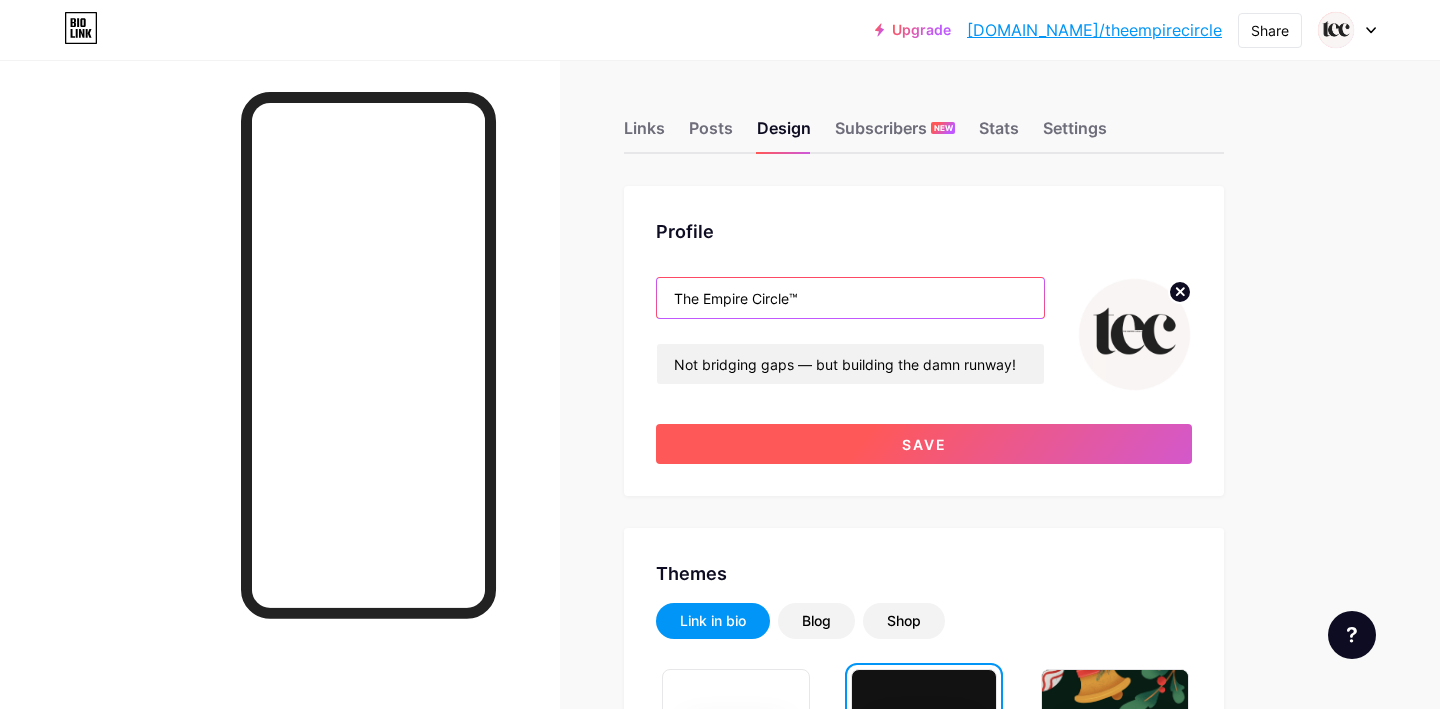 type on "The Empire Circle™" 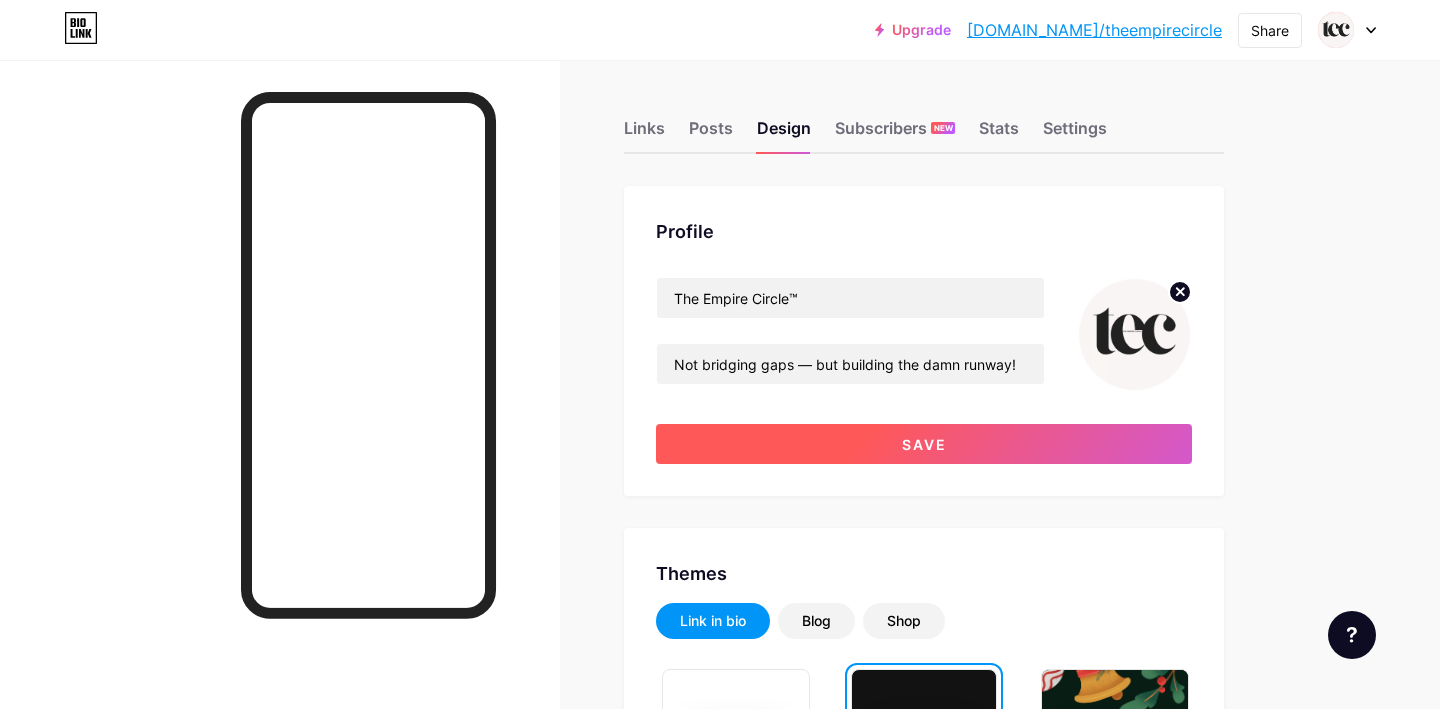 click on "Save" at bounding box center (924, 444) 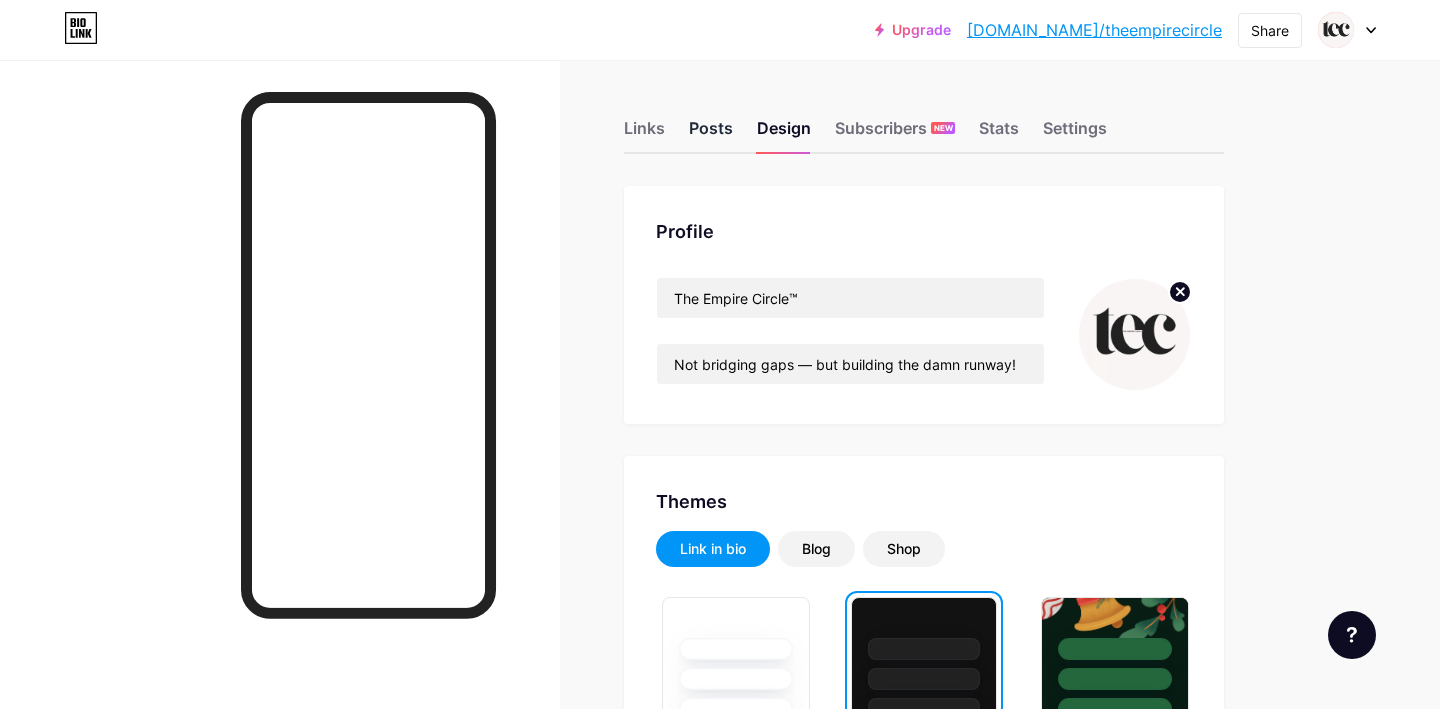 click on "Posts" at bounding box center [711, 134] 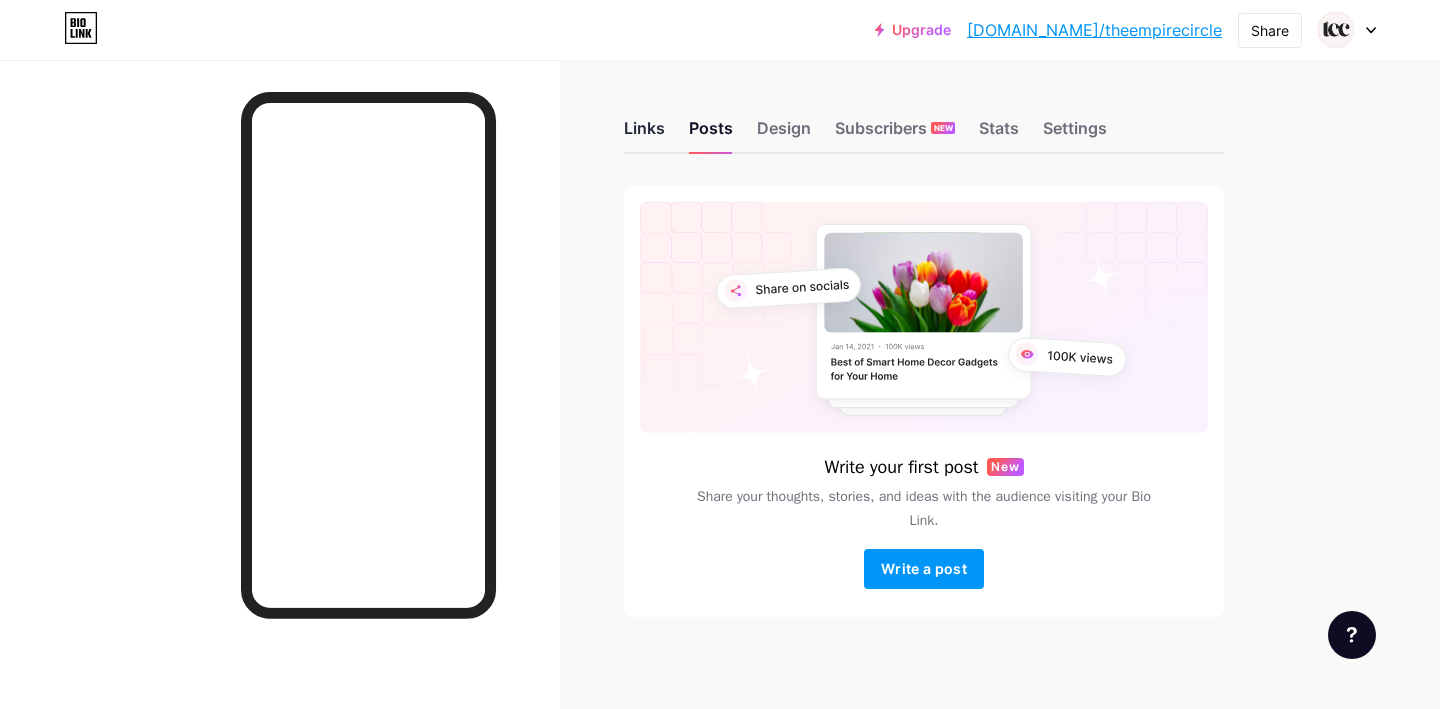 click on "Links" at bounding box center (644, 134) 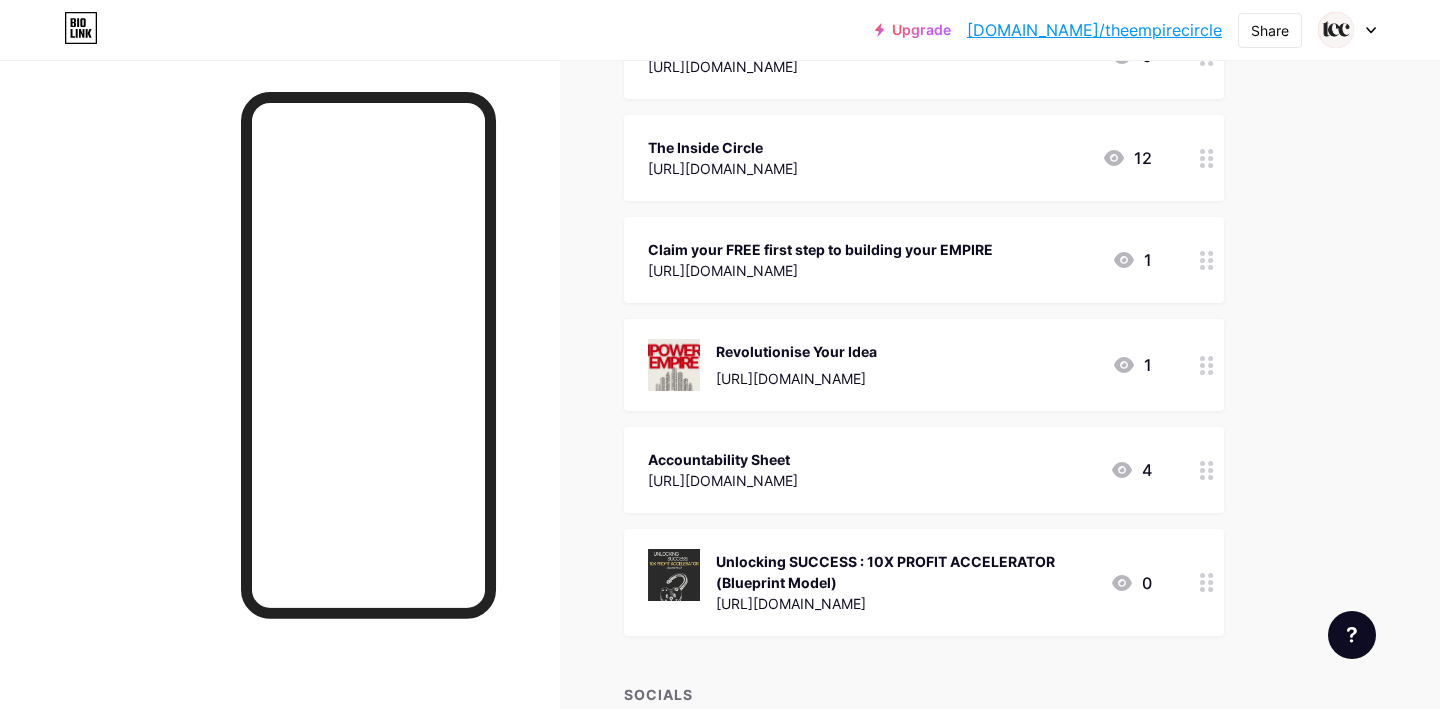 scroll, scrollTop: 305, scrollLeft: 0, axis: vertical 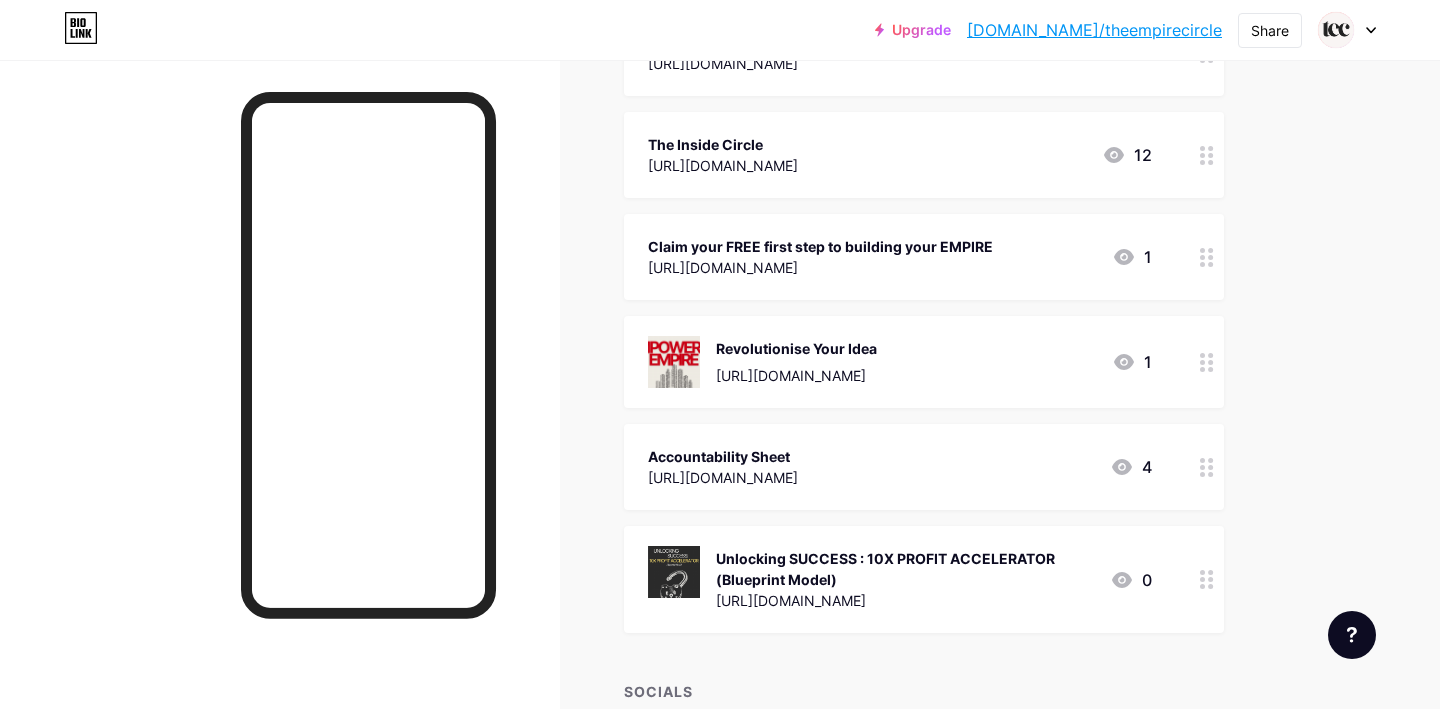 click on "[URL][DOMAIN_NAME]" at bounding box center [820, 267] 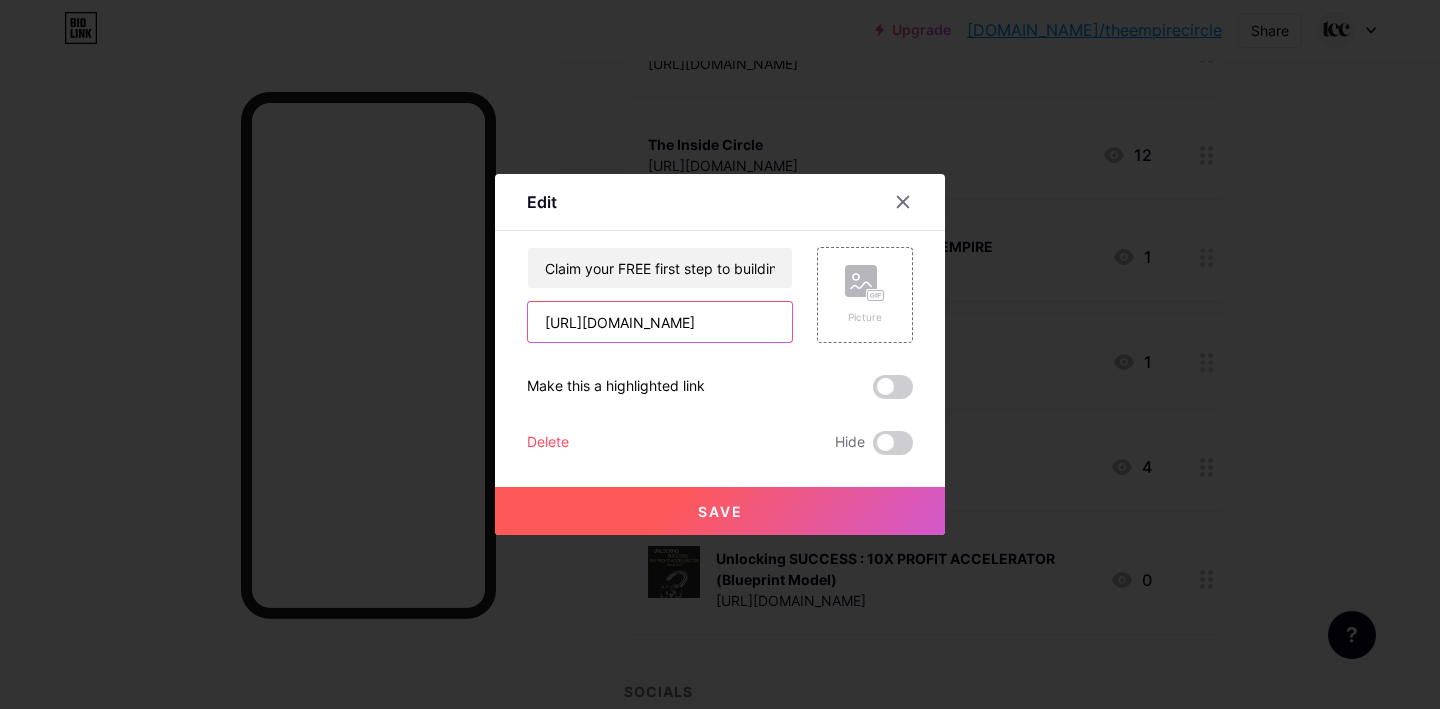 click on "[URL][DOMAIN_NAME]" at bounding box center (660, 322) 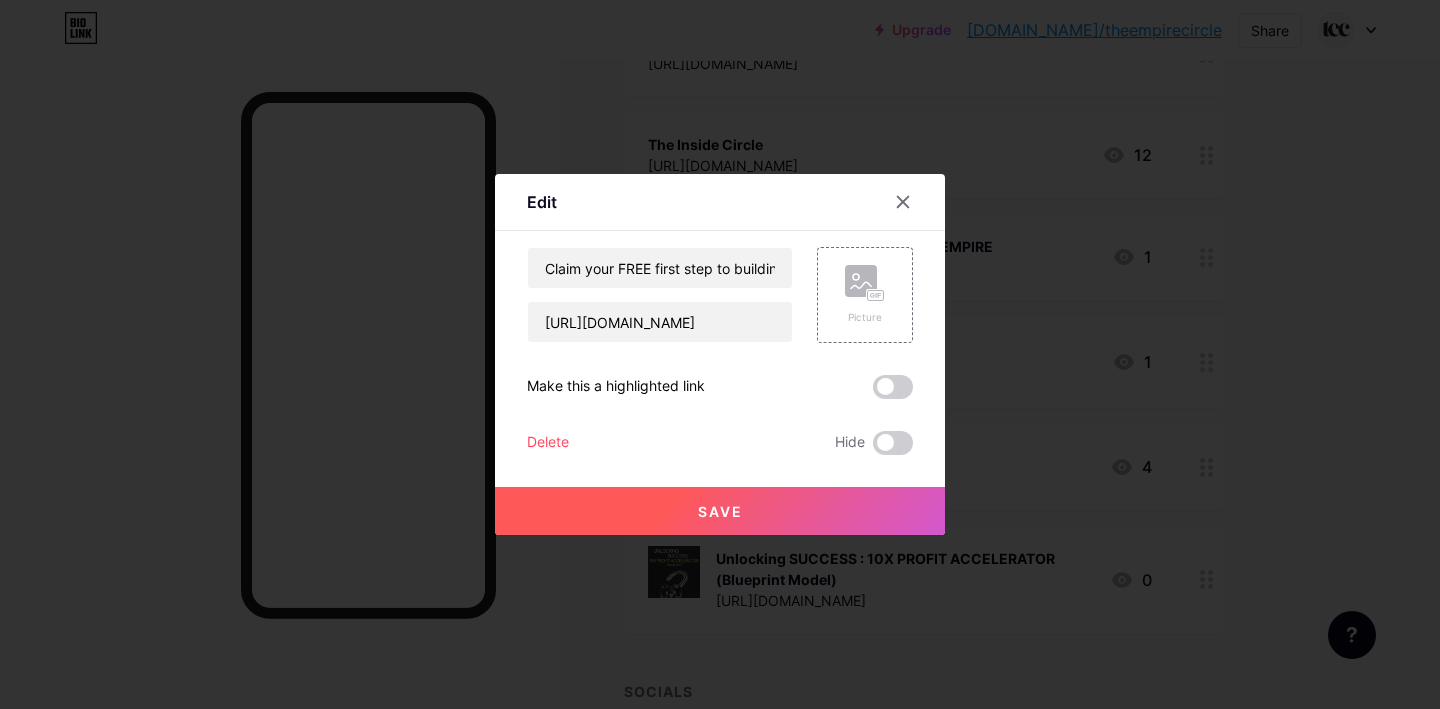 scroll, scrollTop: 0, scrollLeft: 0, axis: both 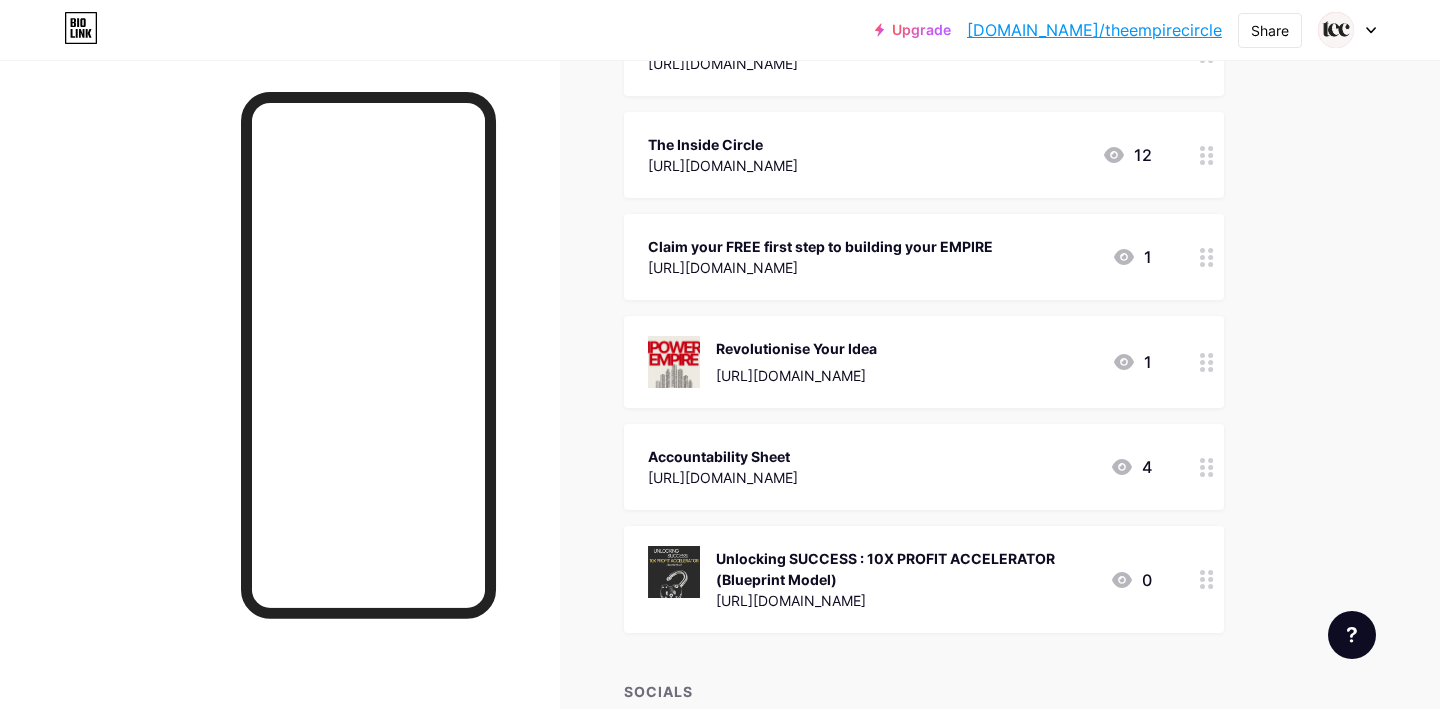 click at bounding box center [1207, 467] 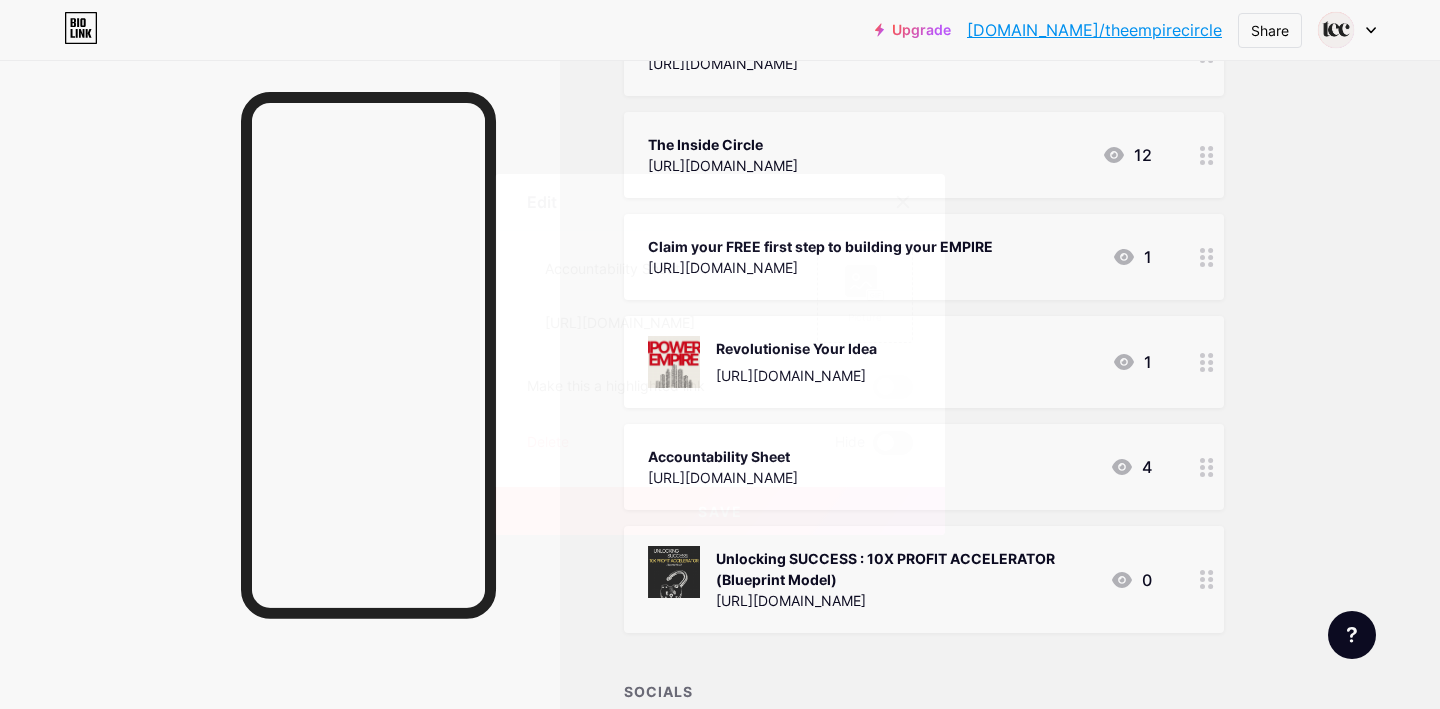 click at bounding box center (893, 443) 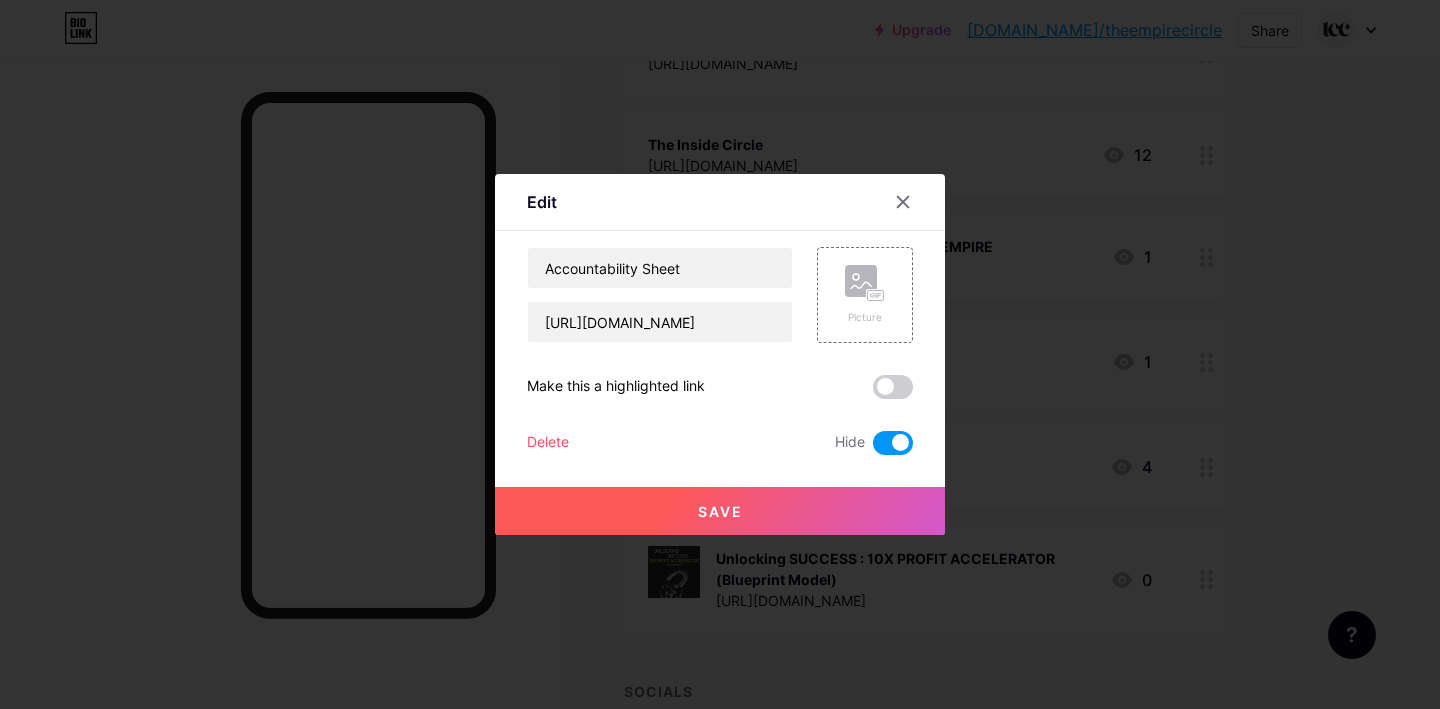 click on "Delete" at bounding box center [548, 443] 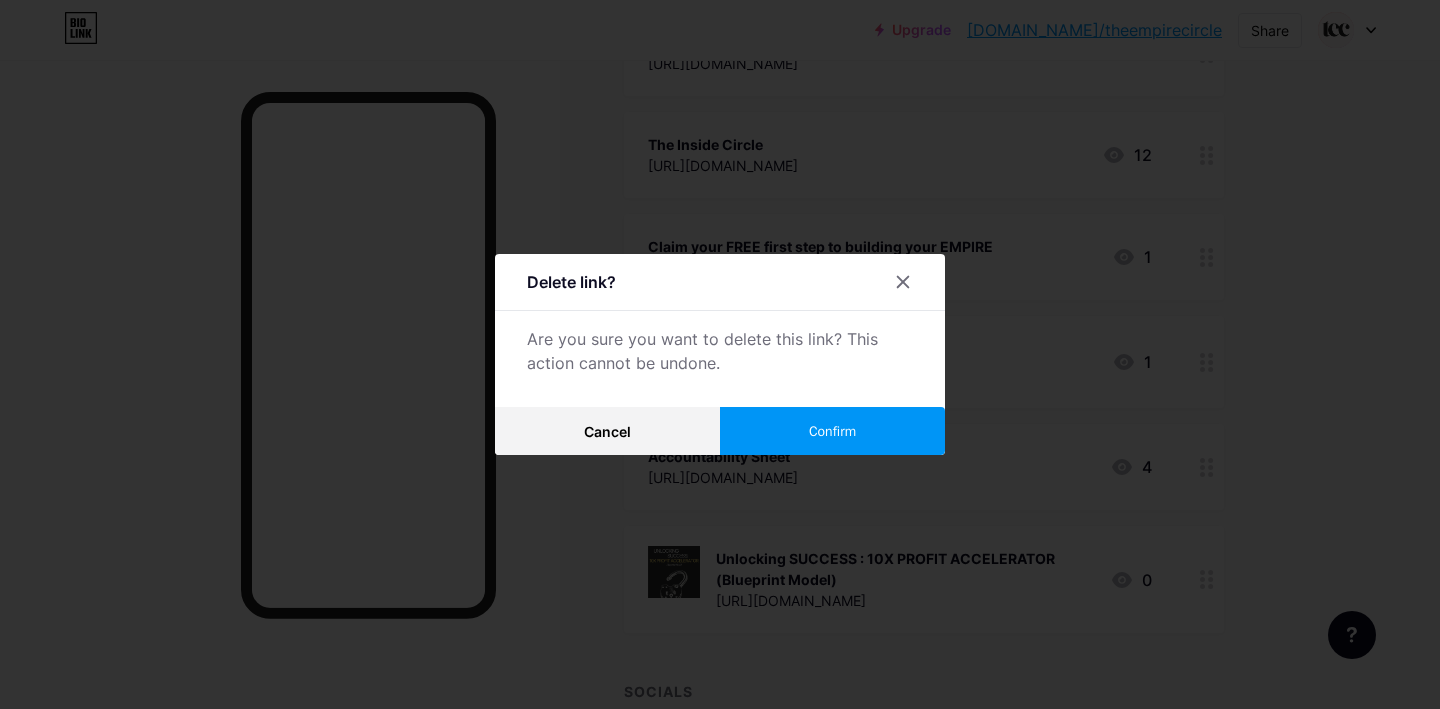 click on "Confirm" at bounding box center [832, 431] 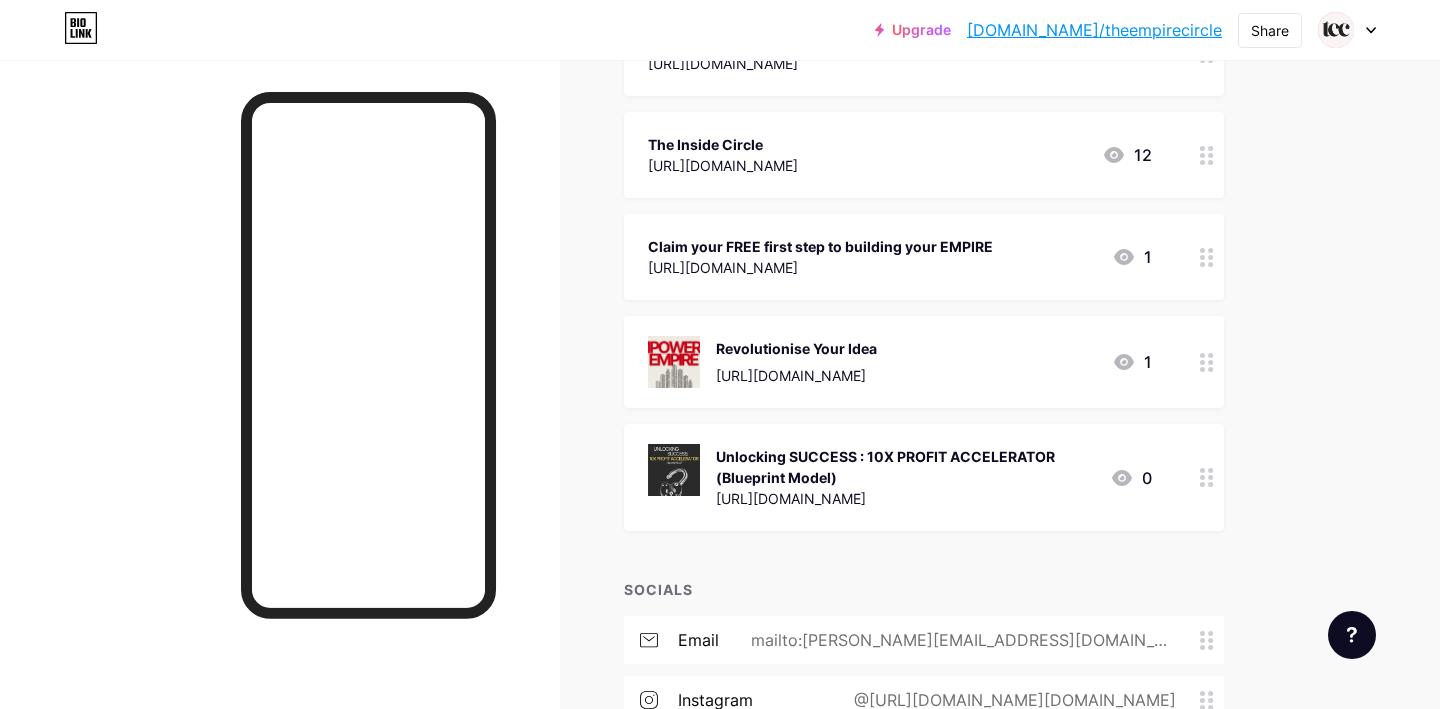click at bounding box center (1207, 477) 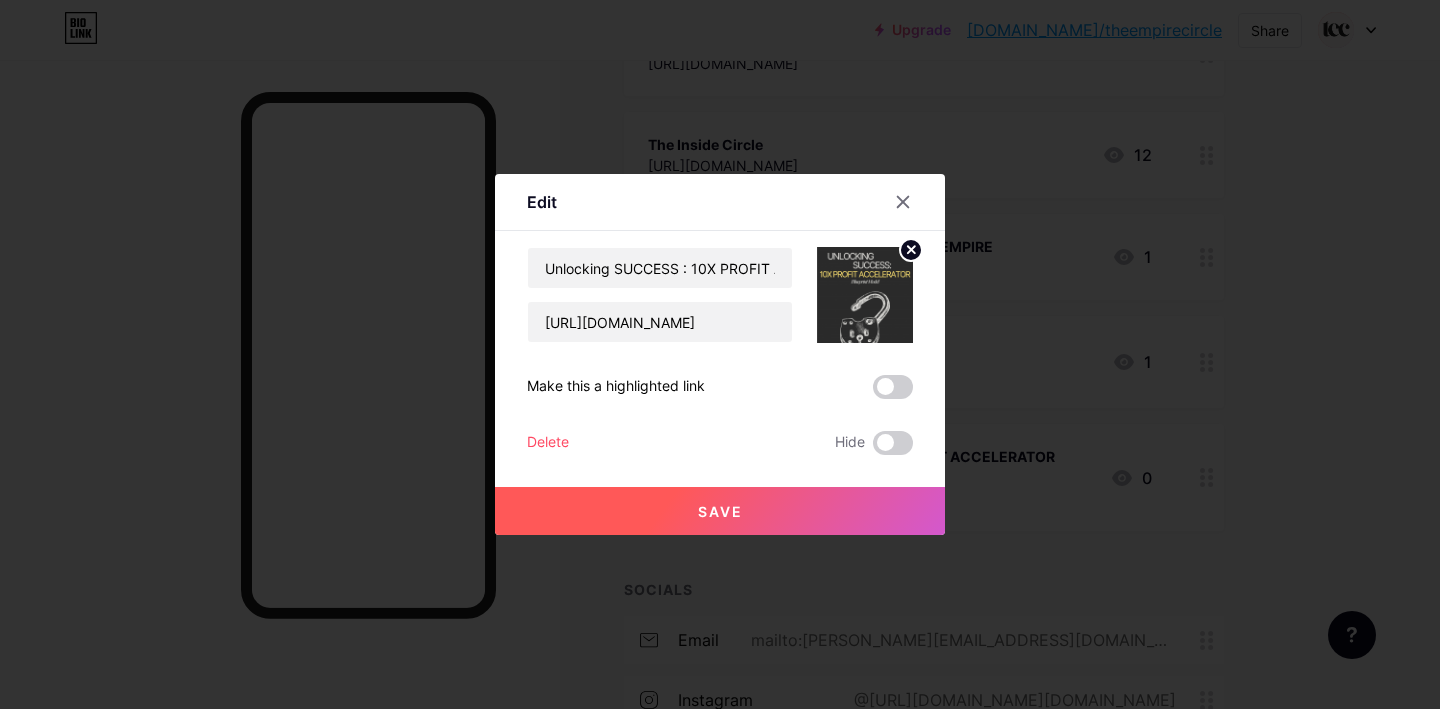 click on "Delete" at bounding box center [548, 443] 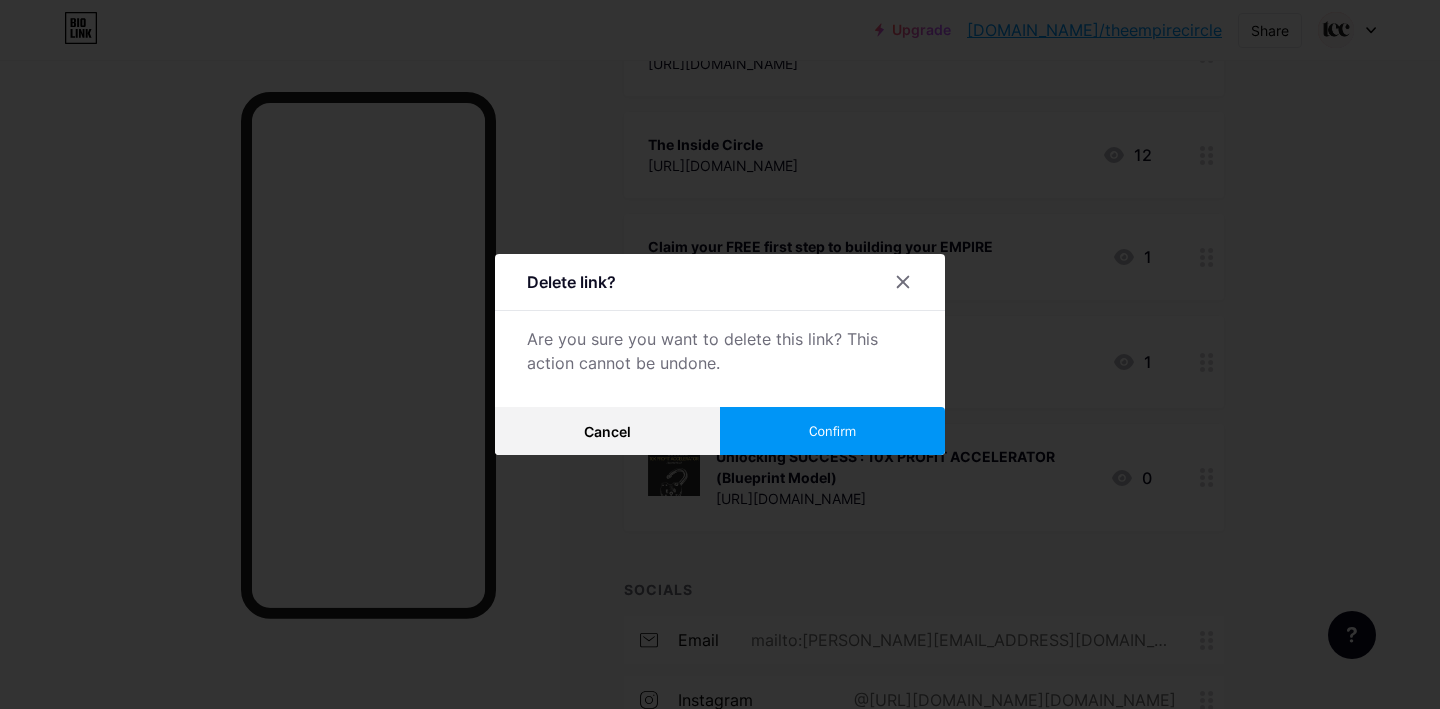click on "Confirm" at bounding box center [832, 431] 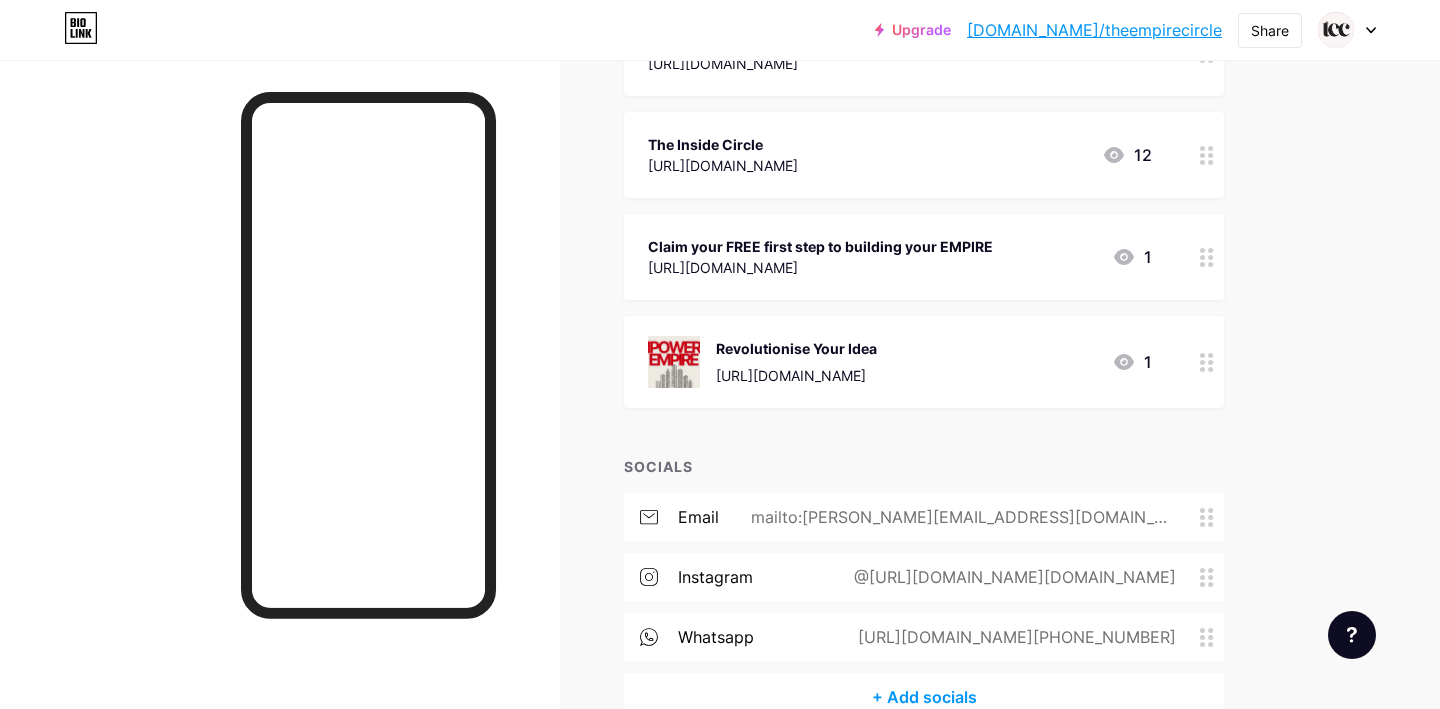 scroll, scrollTop: 416, scrollLeft: 0, axis: vertical 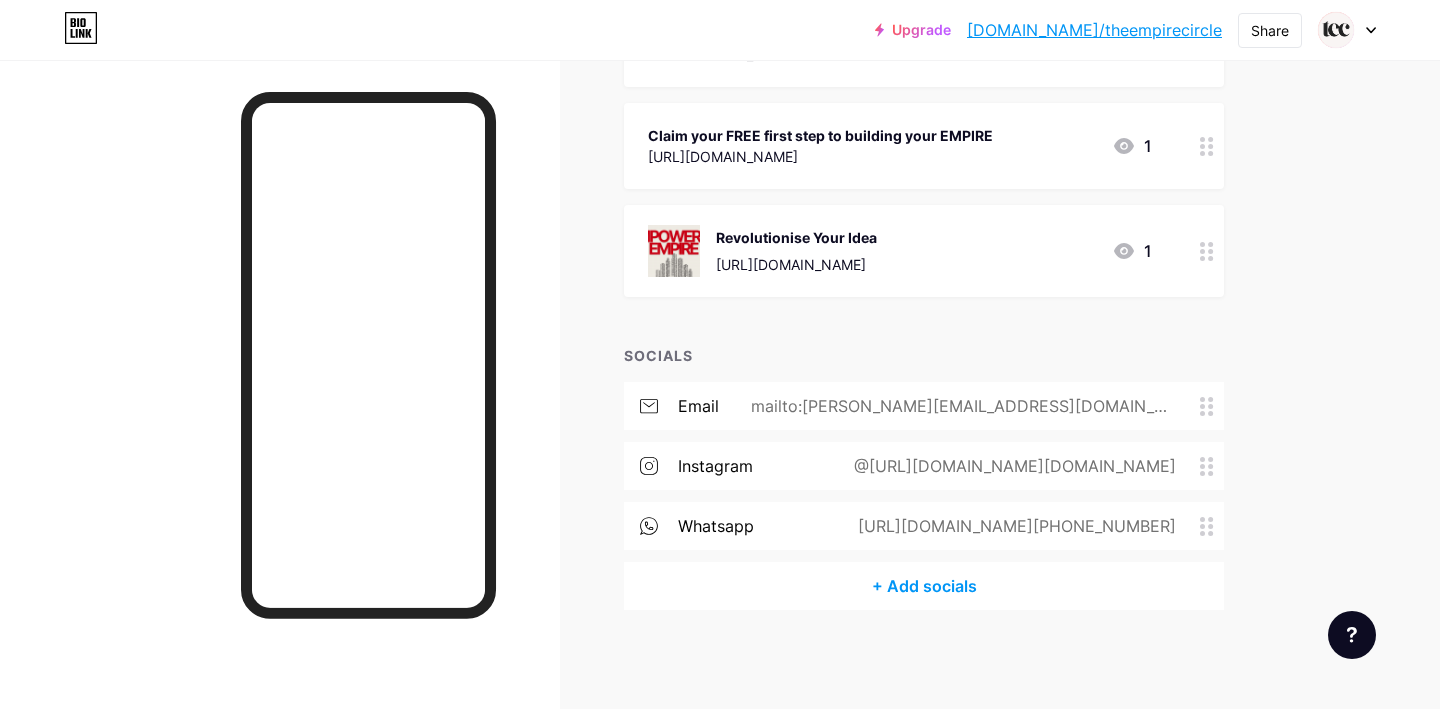 click on "+ Add socials" at bounding box center [924, 586] 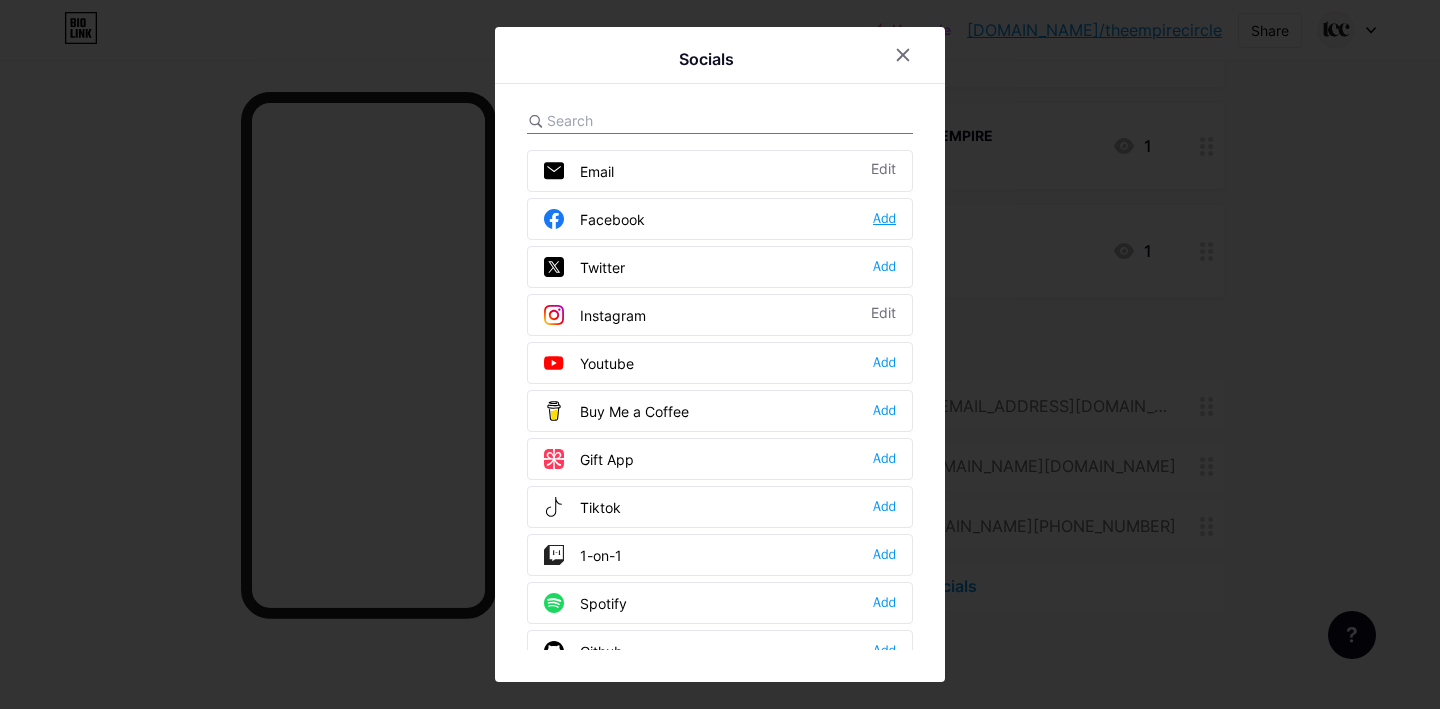 click on "Add" at bounding box center [884, 219] 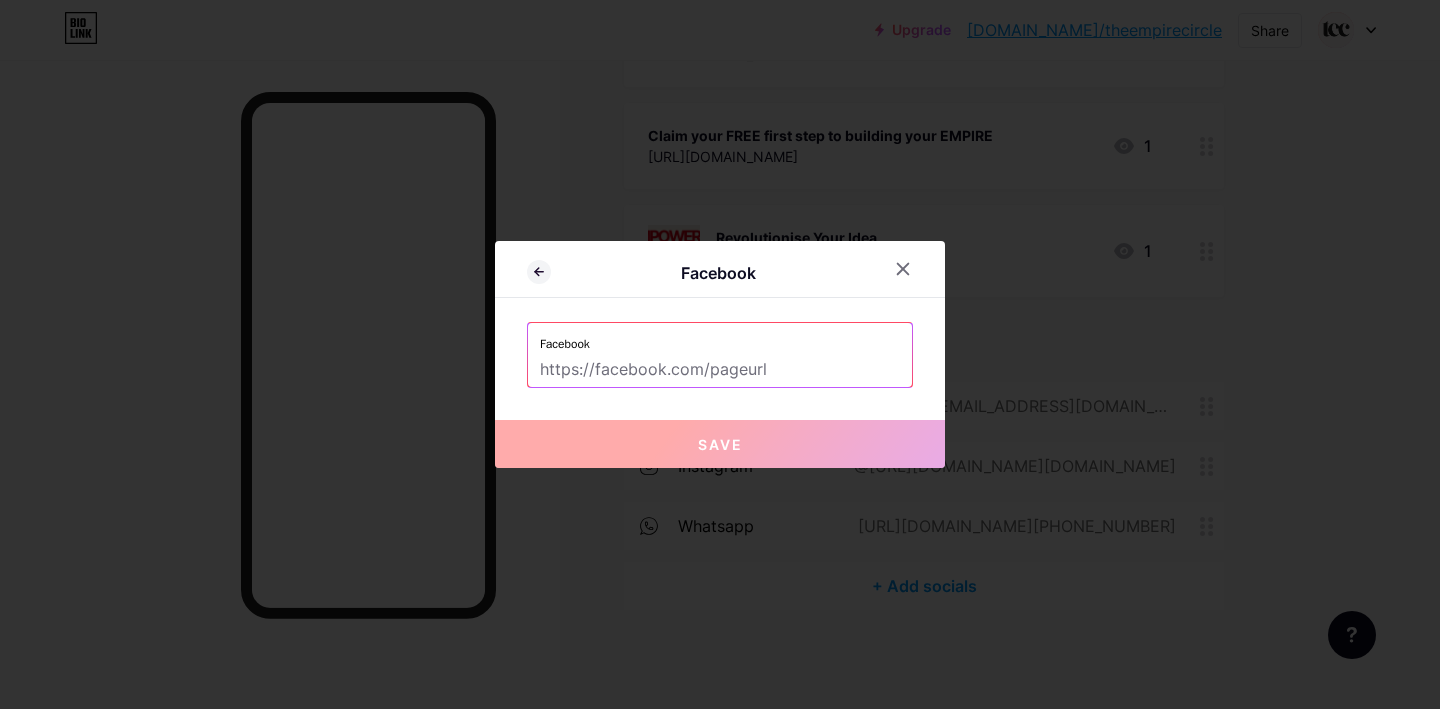 click at bounding box center [720, 370] 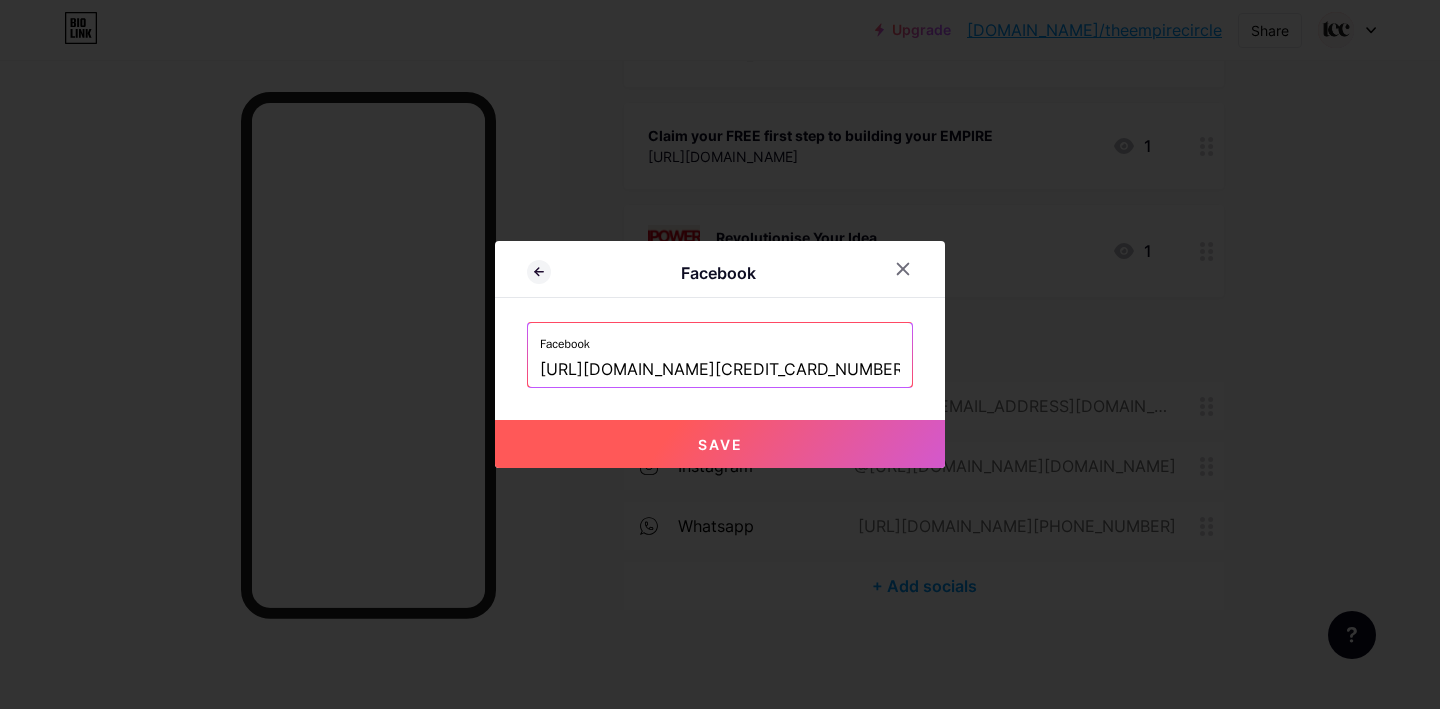 scroll, scrollTop: 0, scrollLeft: 97, axis: horizontal 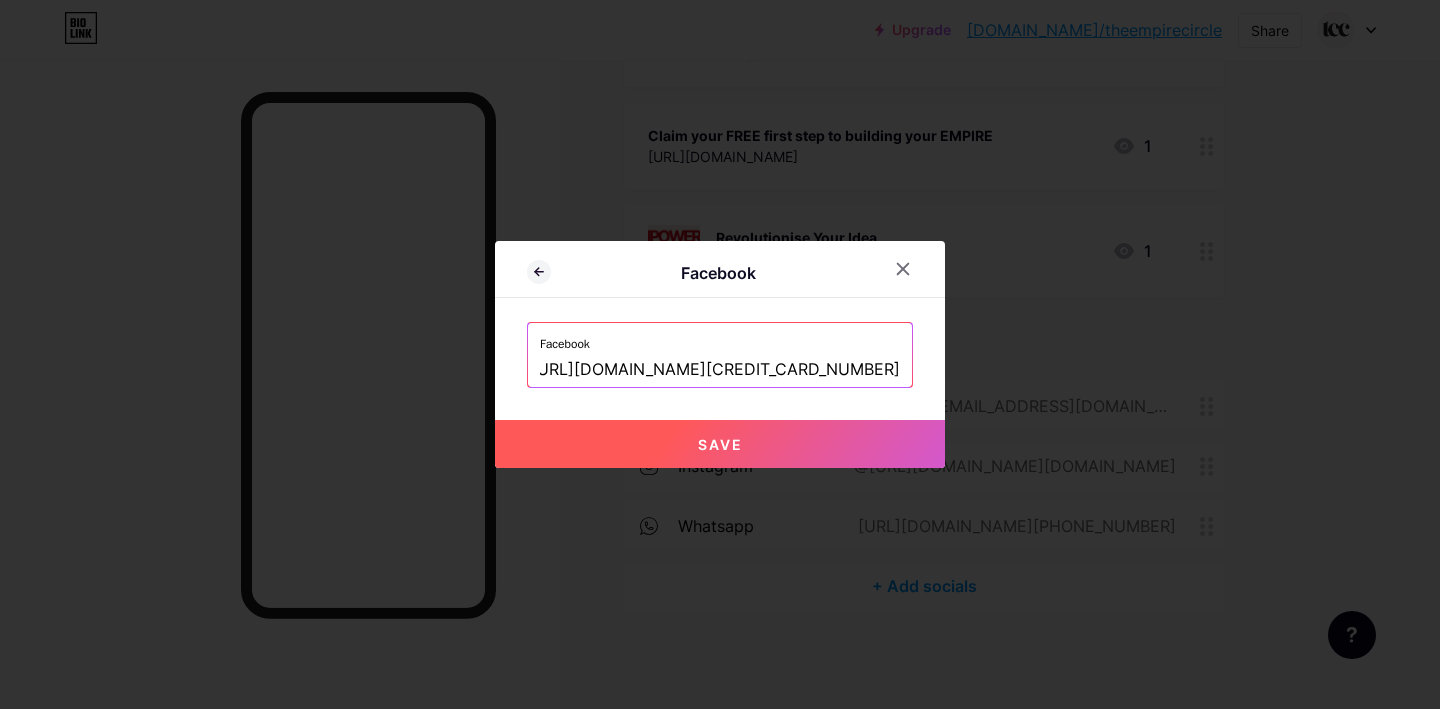 type on "[URL][DOMAIN_NAME][CREDIT_CARD_NUMBER]" 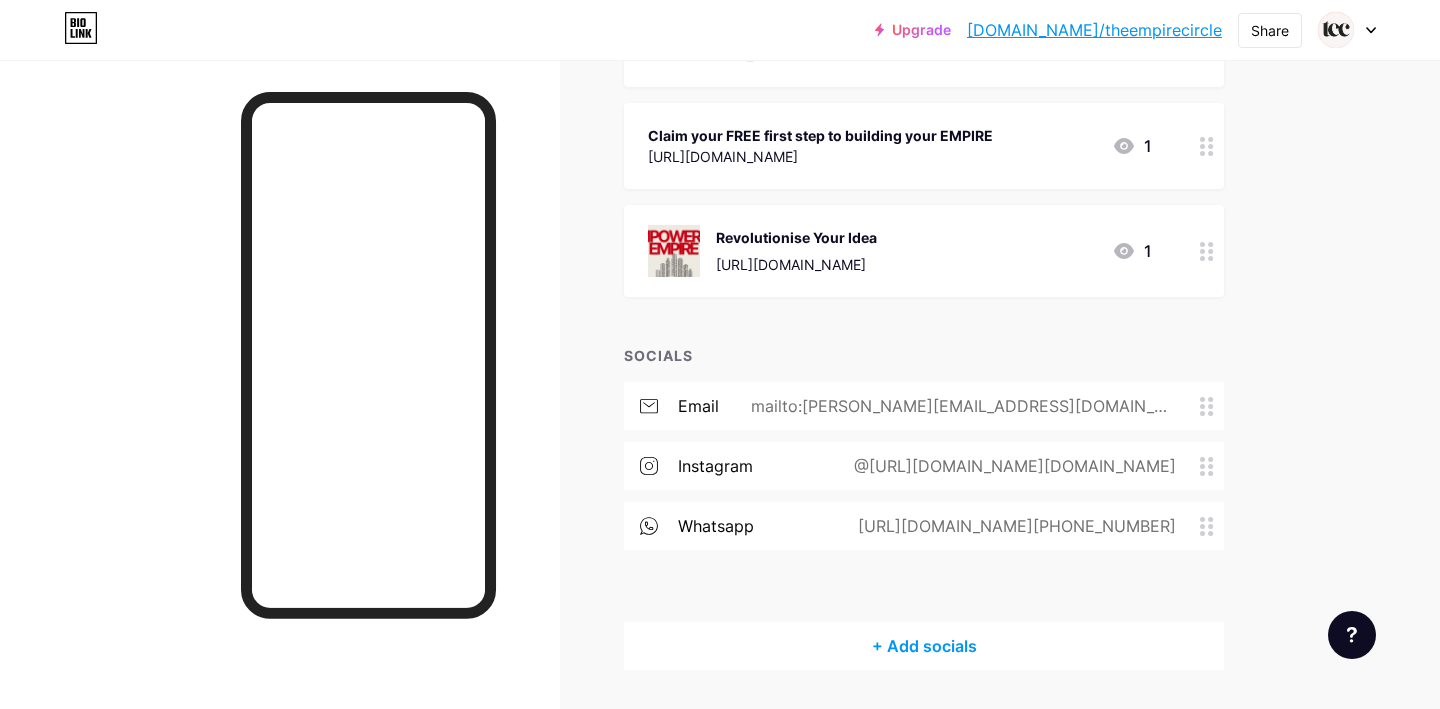 type 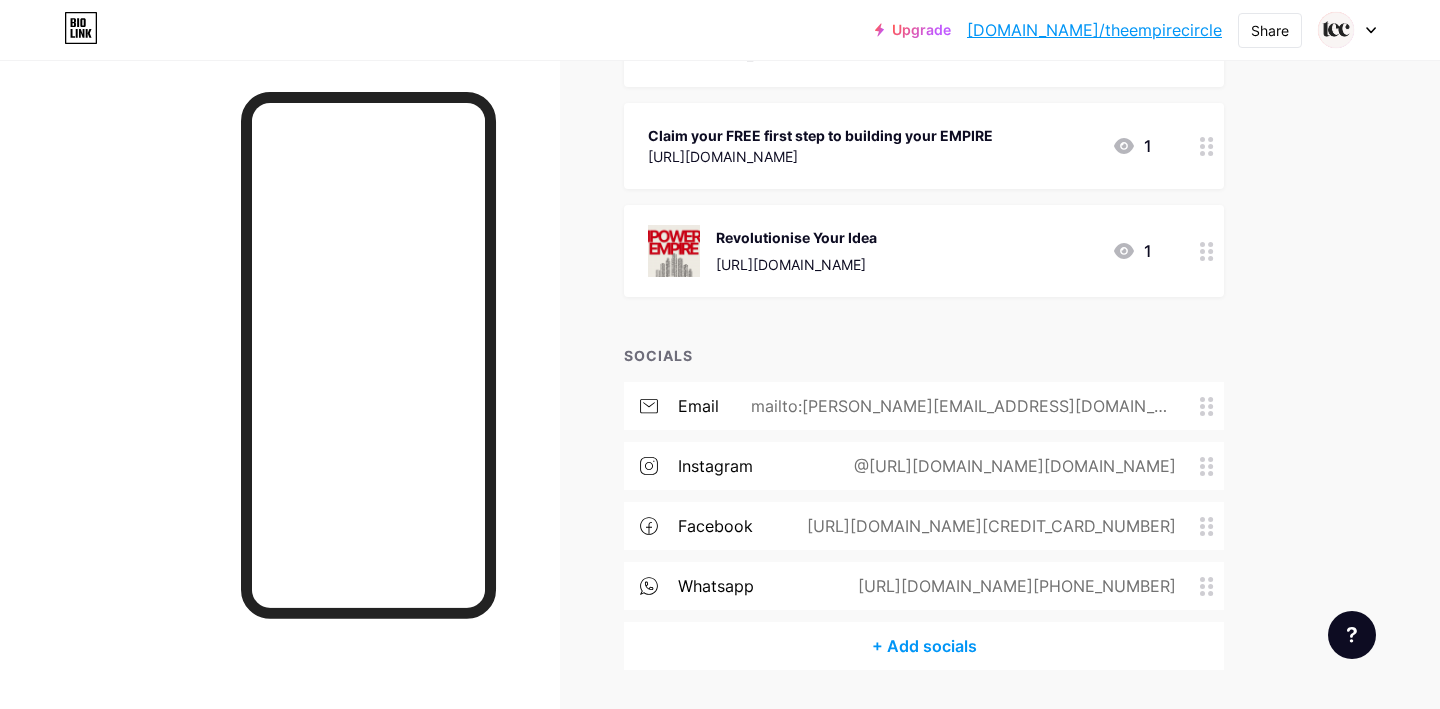 click on "+ Add socials" at bounding box center (924, 646) 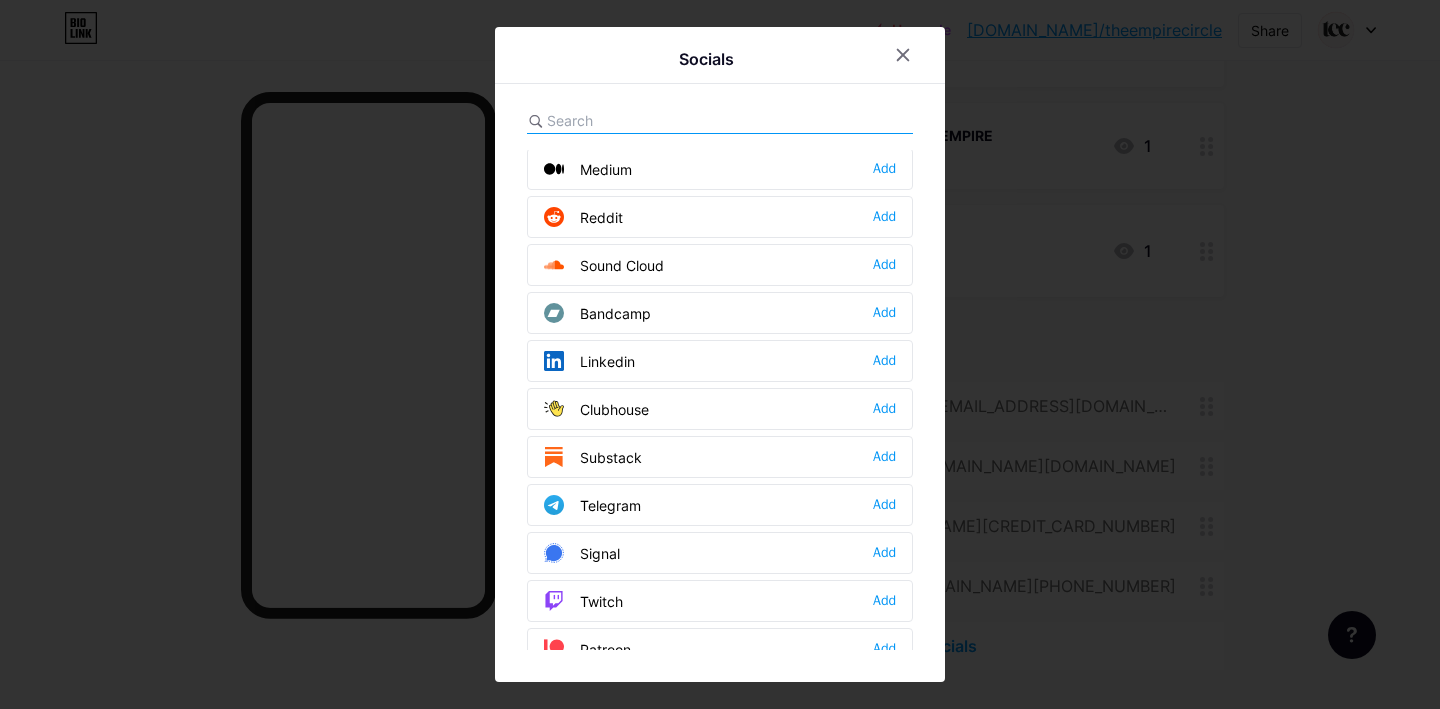 scroll, scrollTop: 679, scrollLeft: 0, axis: vertical 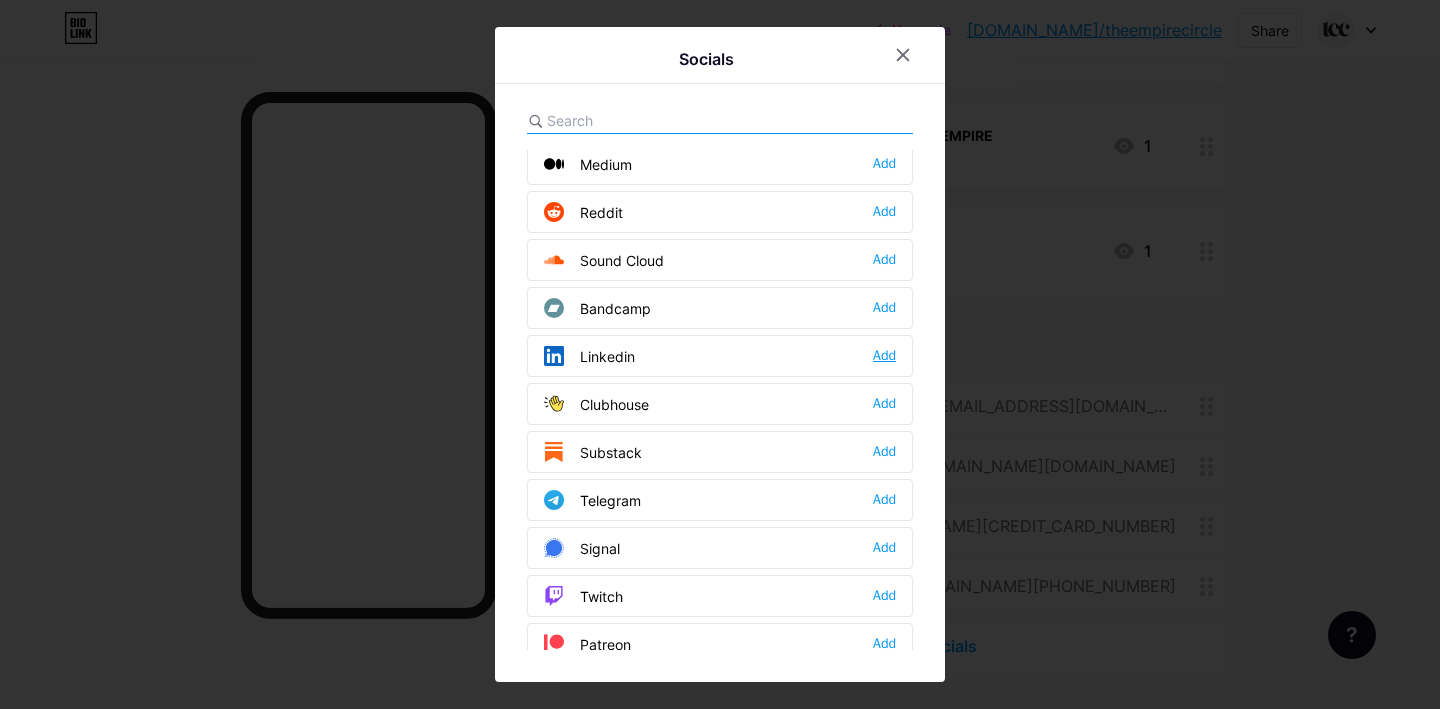 click on "Add" at bounding box center (884, 356) 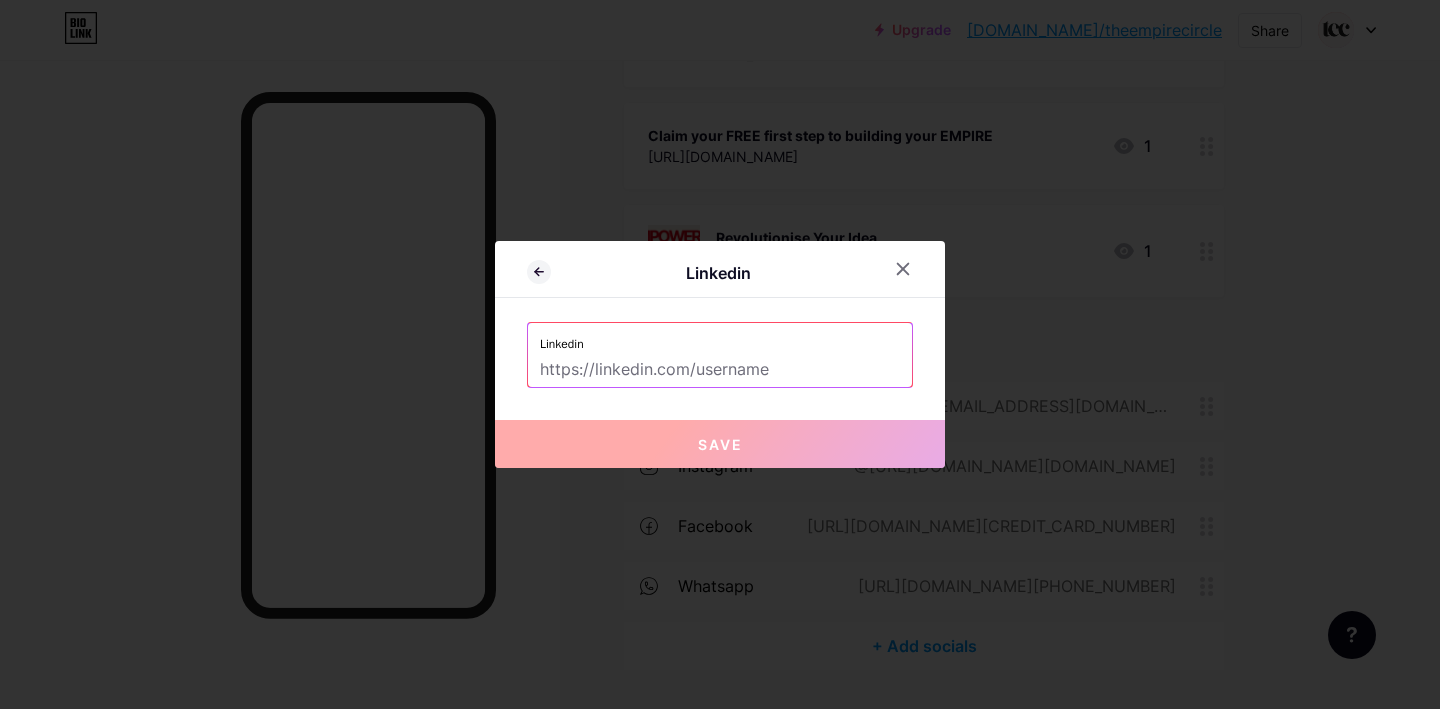 click at bounding box center [720, 370] 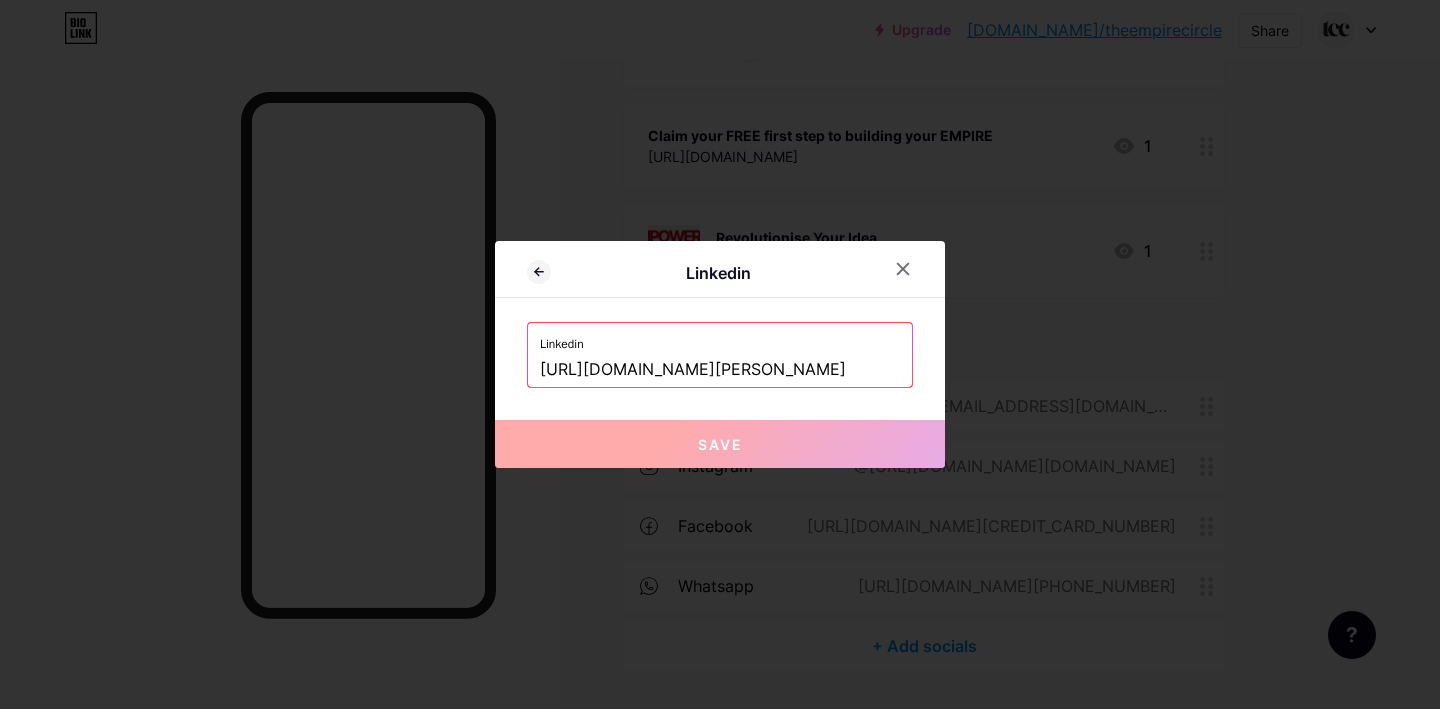 scroll, scrollTop: 0, scrollLeft: 57, axis: horizontal 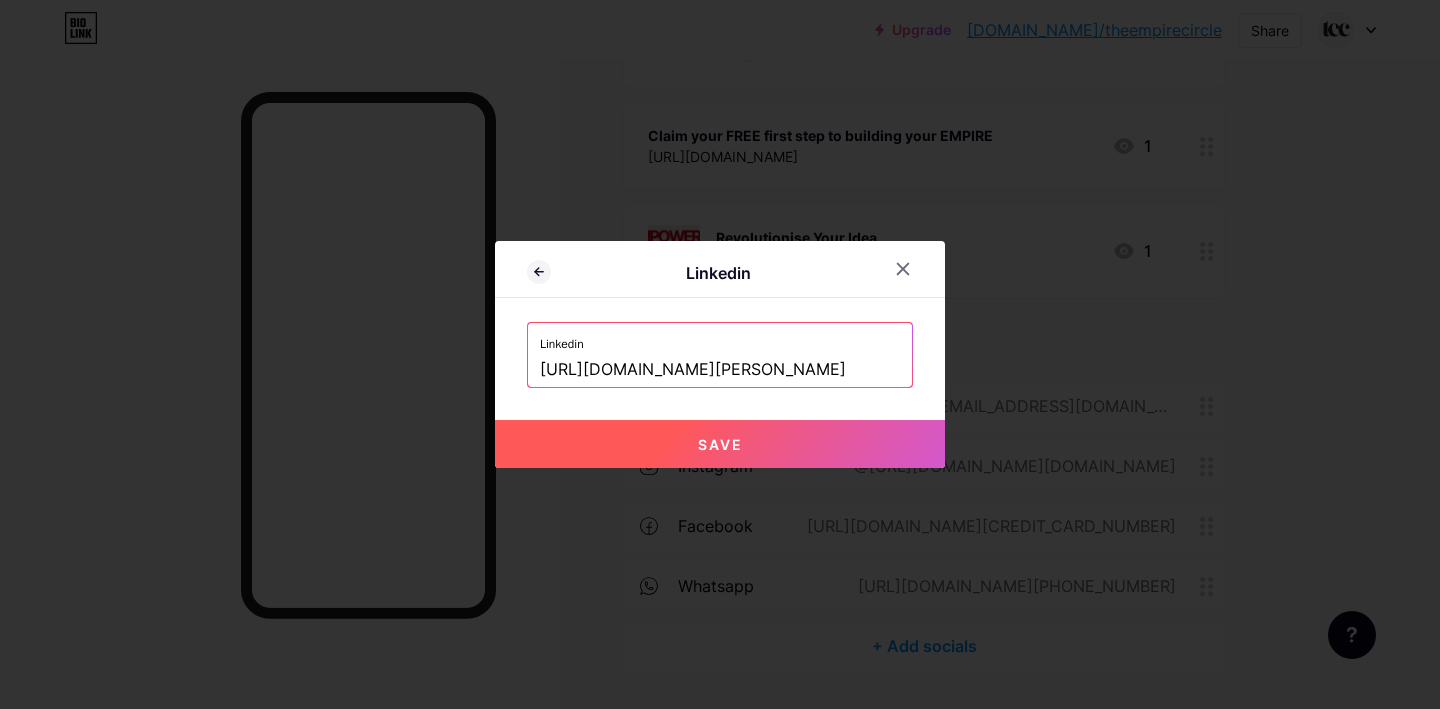 type on "[URL][DOMAIN_NAME][PERSON_NAME]" 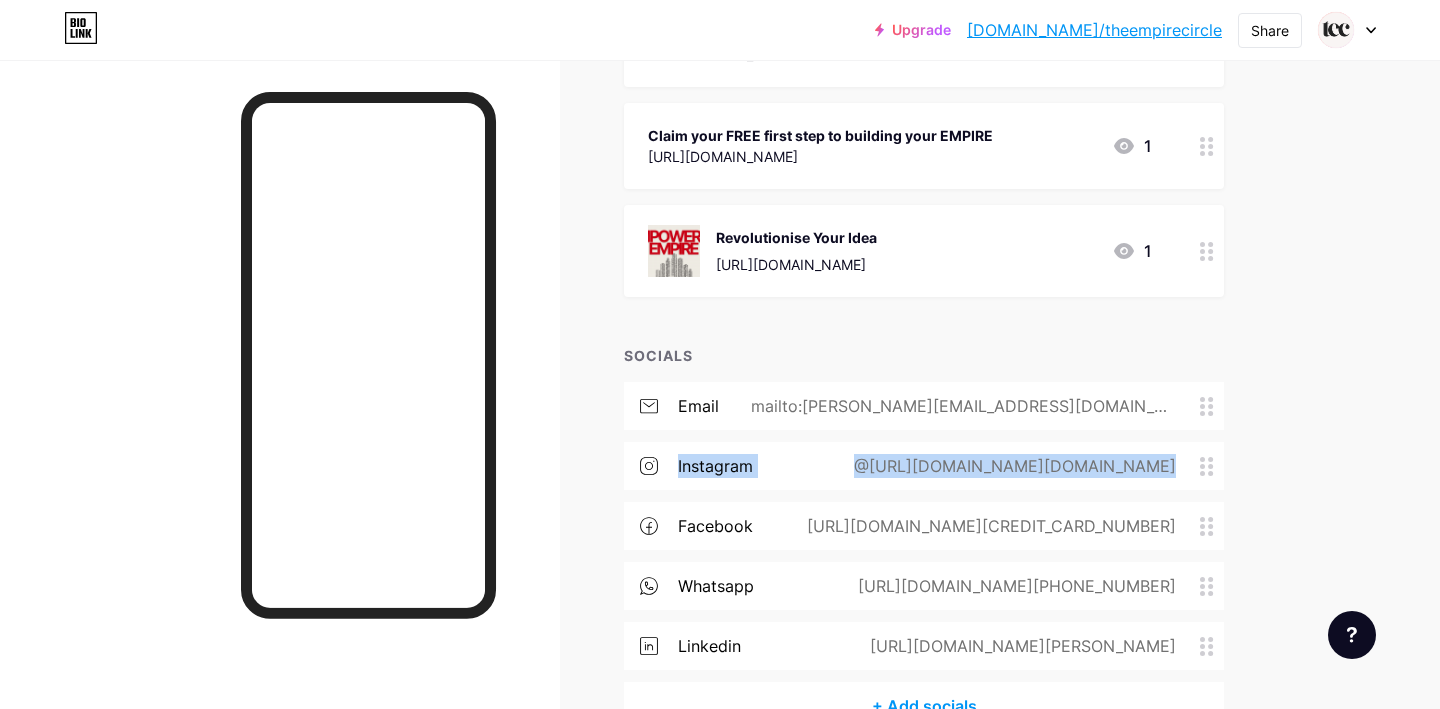 drag, startPoint x: 1212, startPoint y: 454, endPoint x: 1206, endPoint y: 414, distance: 40.4475 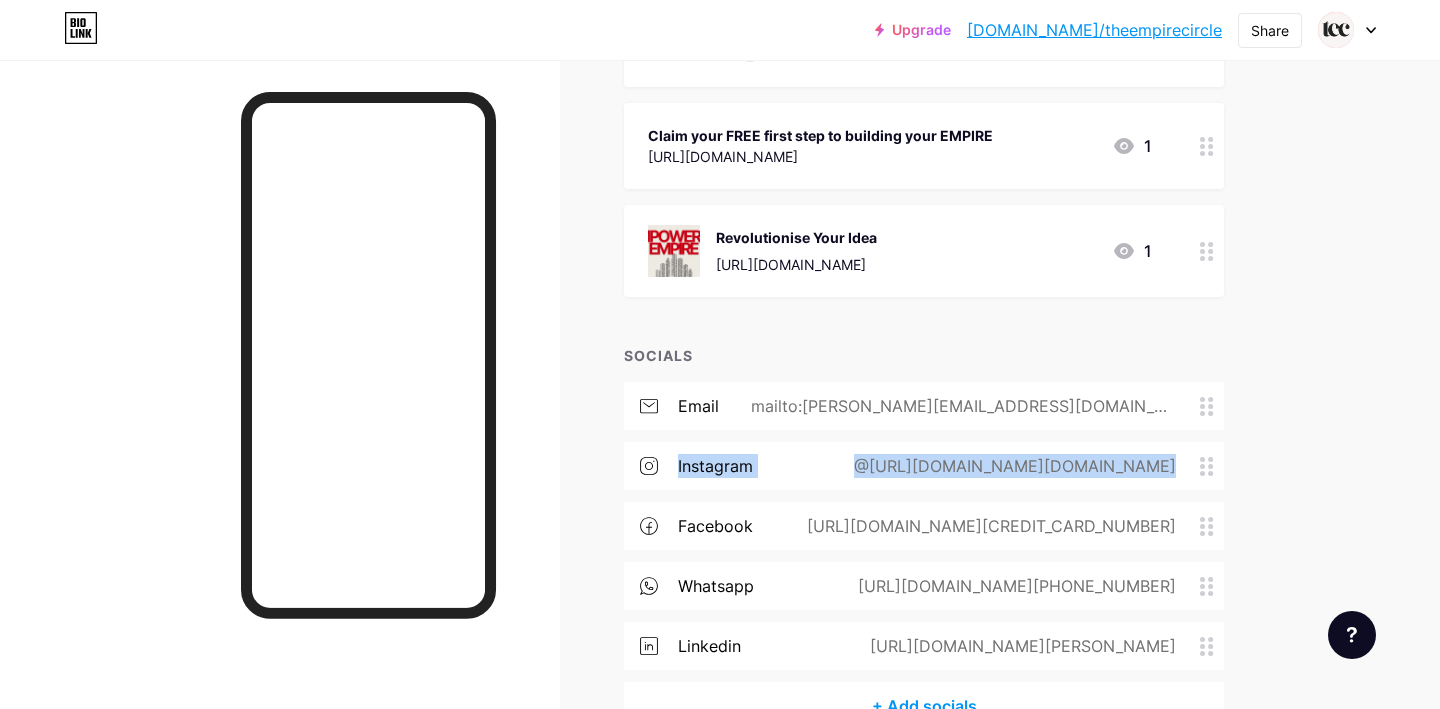 click on "email
mailto:[PERSON_NAME][EMAIL_ADDRESS][DOMAIN_NAME]
instagram
@[URL][DOMAIN_NAME][DOMAIN_NAME]
facebook
[URL][DOMAIN_NAME][CREDIT_CARD_NUMBER]
whatsapp
[URL][DOMAIN_NAME][PHONE_NUMBER]
linkedin
[URL][DOMAIN_NAME][PERSON_NAME]" at bounding box center [924, 532] 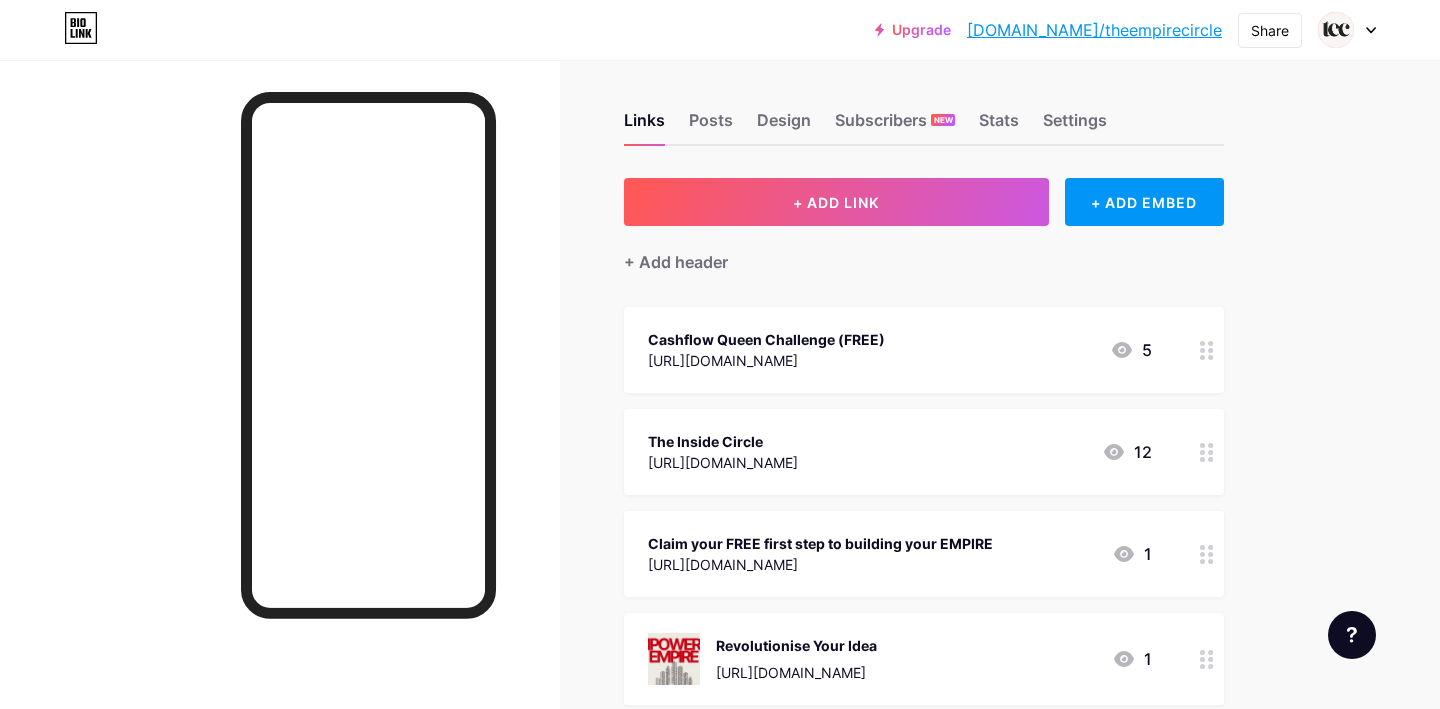 scroll, scrollTop: 0, scrollLeft: 0, axis: both 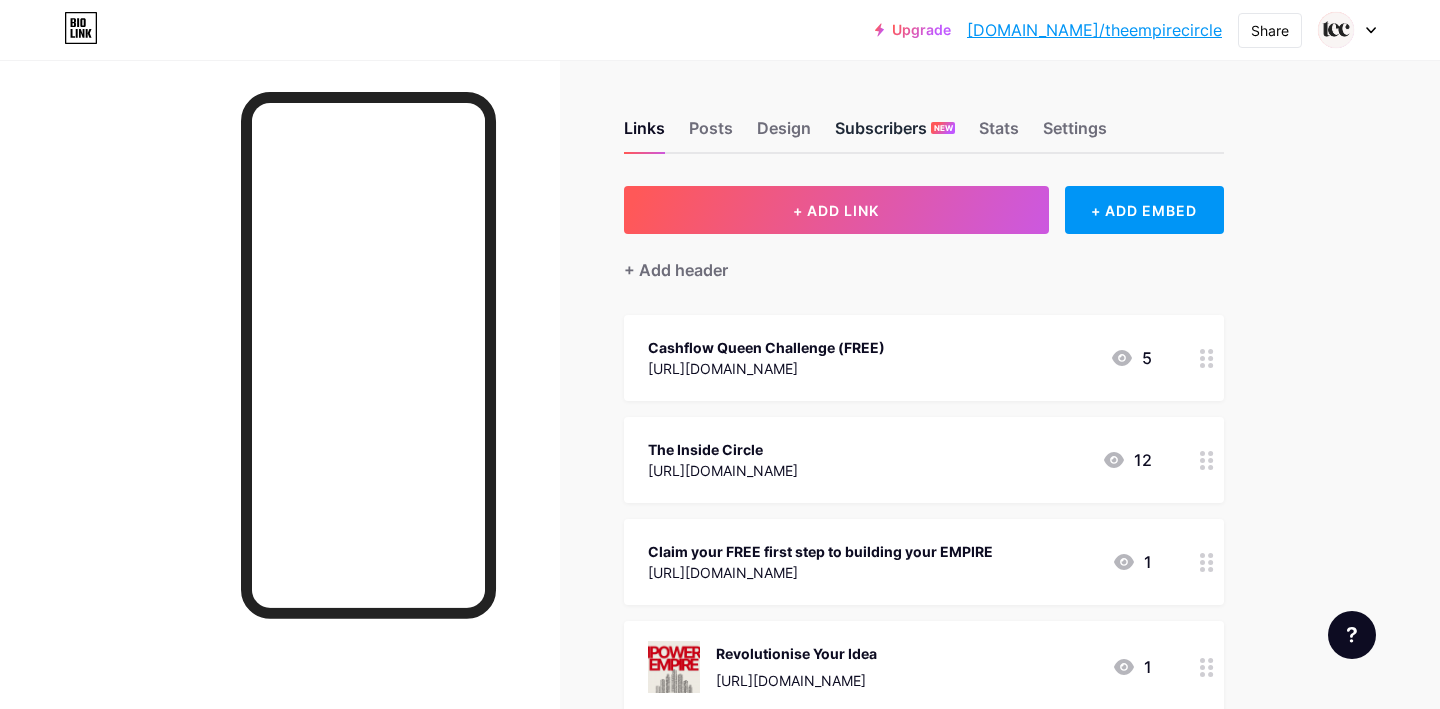 click on "Subscribers
NEW" at bounding box center (895, 134) 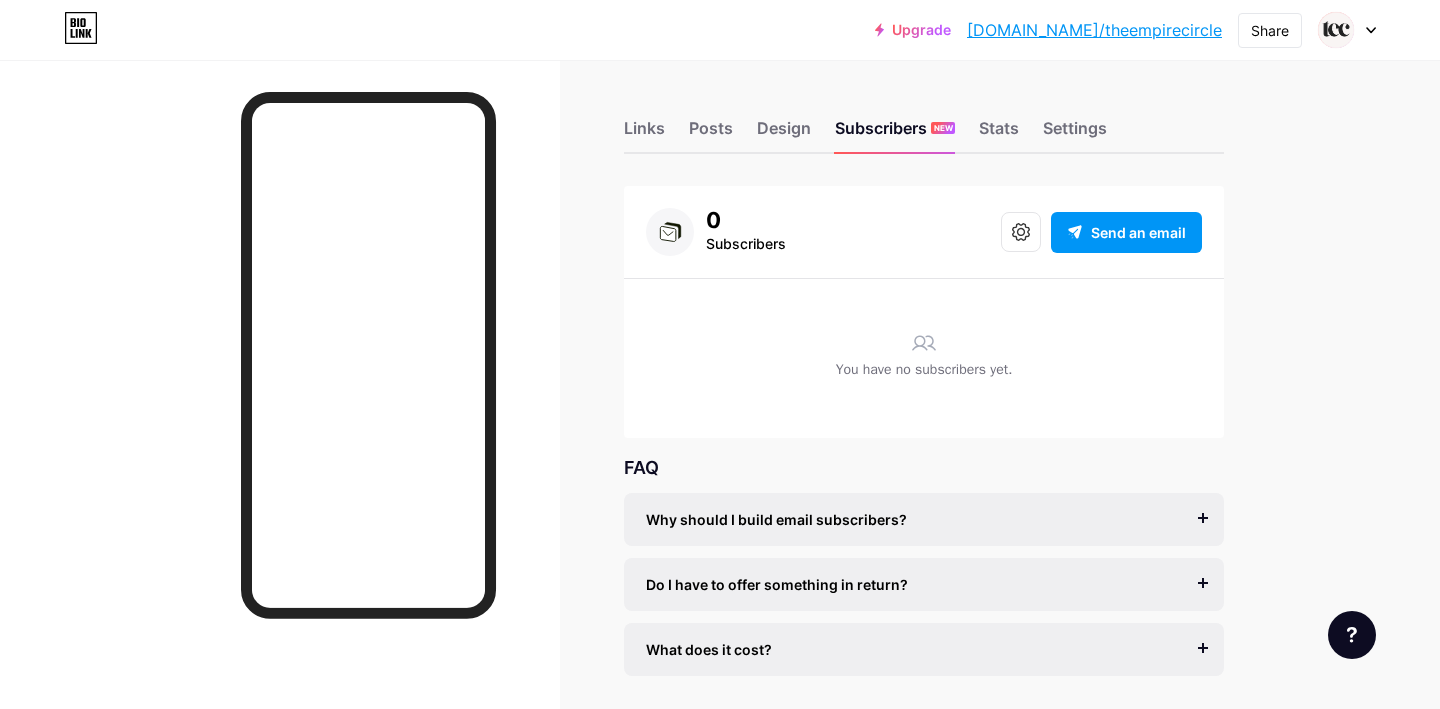 click on "Why should I build email subscribers?" at bounding box center (776, 519) 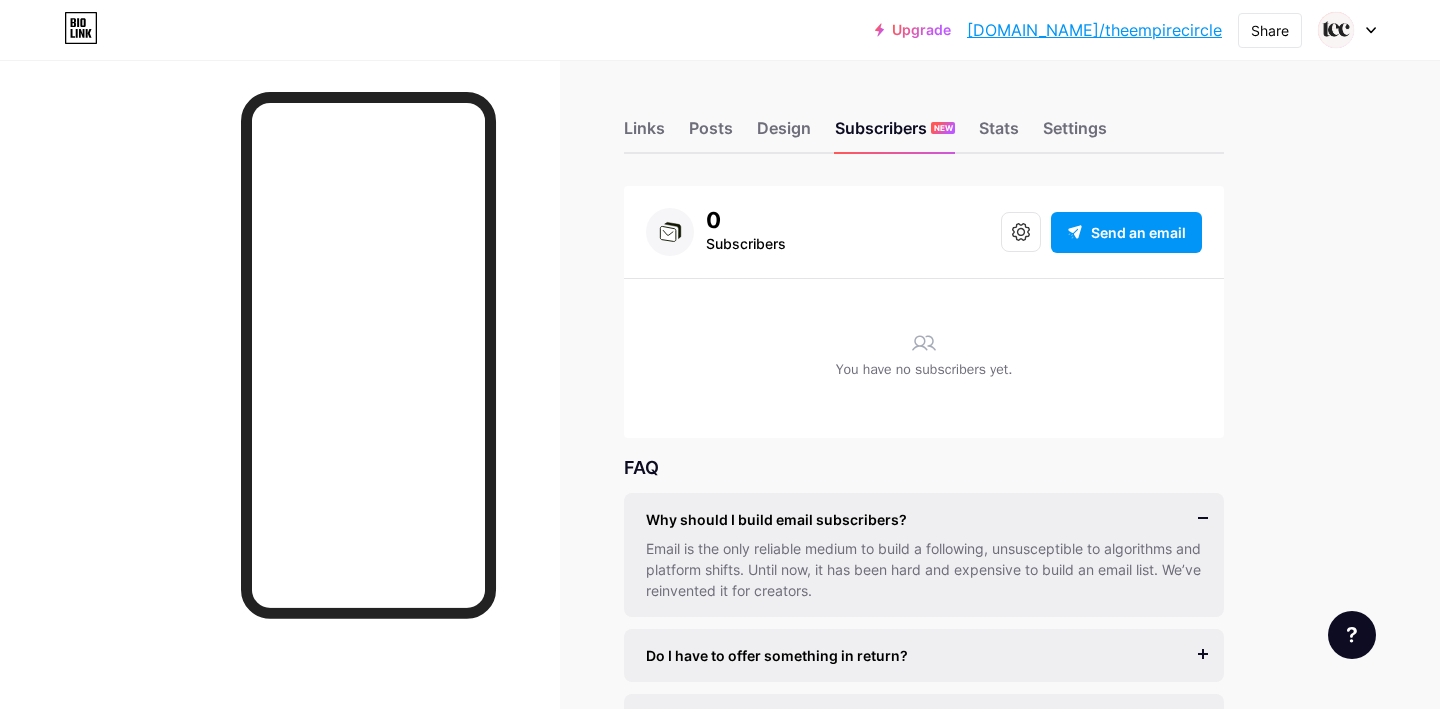 click on "Why should I build email subscribers?" at bounding box center [776, 519] 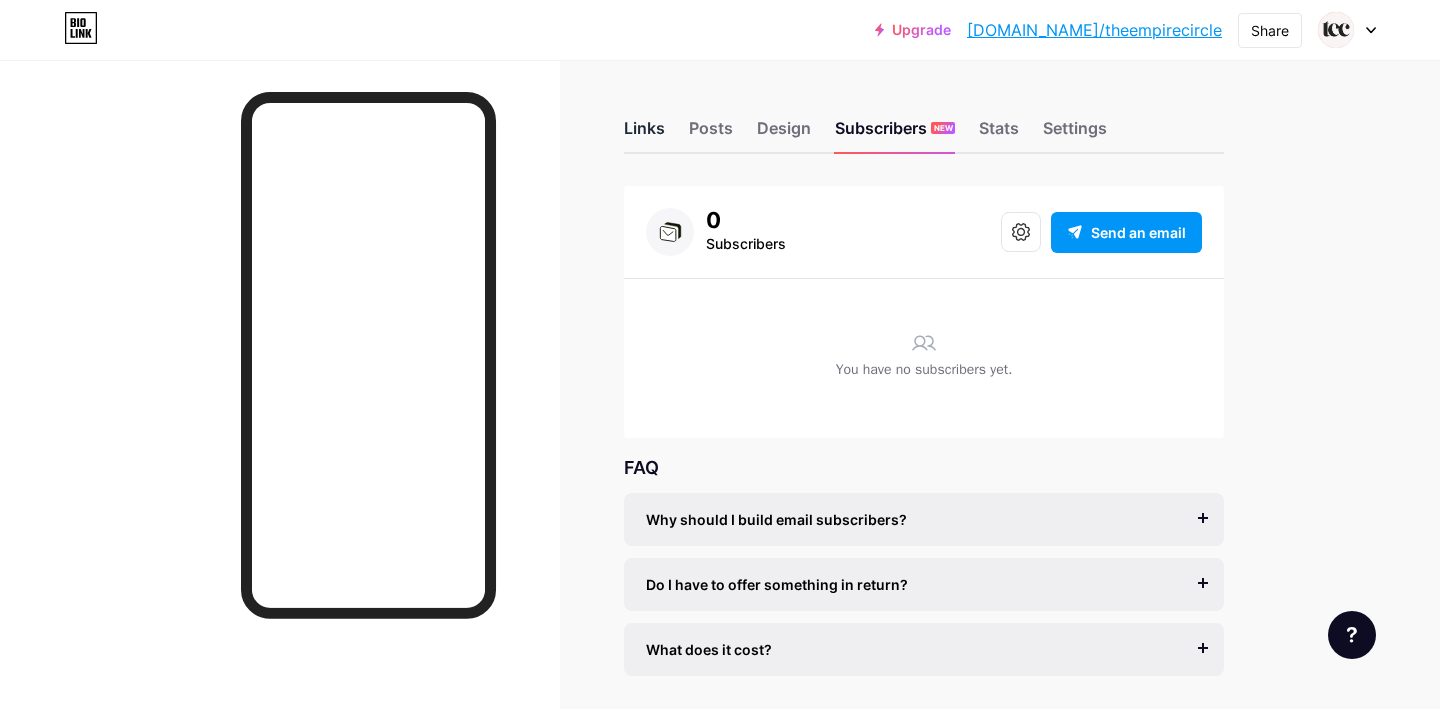 click on "Links" at bounding box center [644, 134] 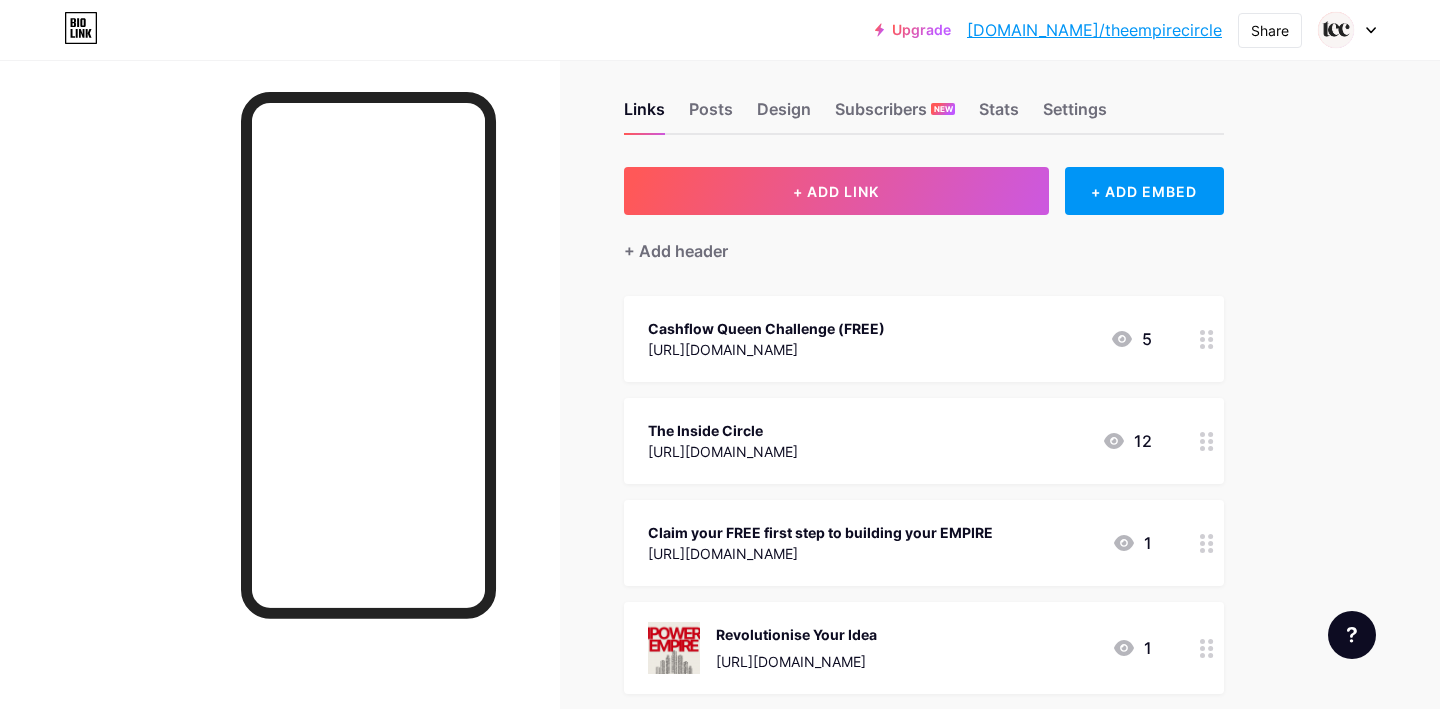 scroll, scrollTop: 0, scrollLeft: 0, axis: both 